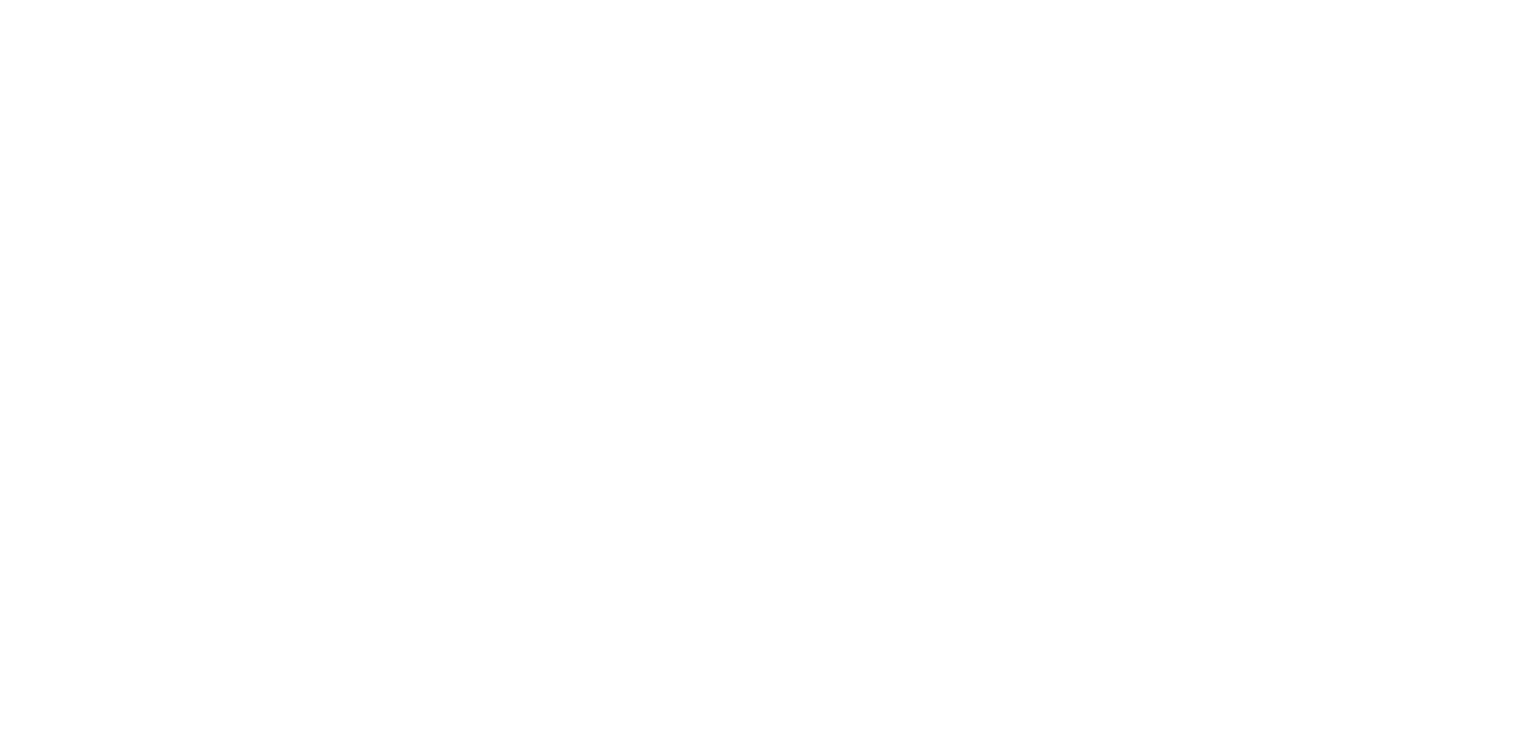 scroll, scrollTop: 0, scrollLeft: 0, axis: both 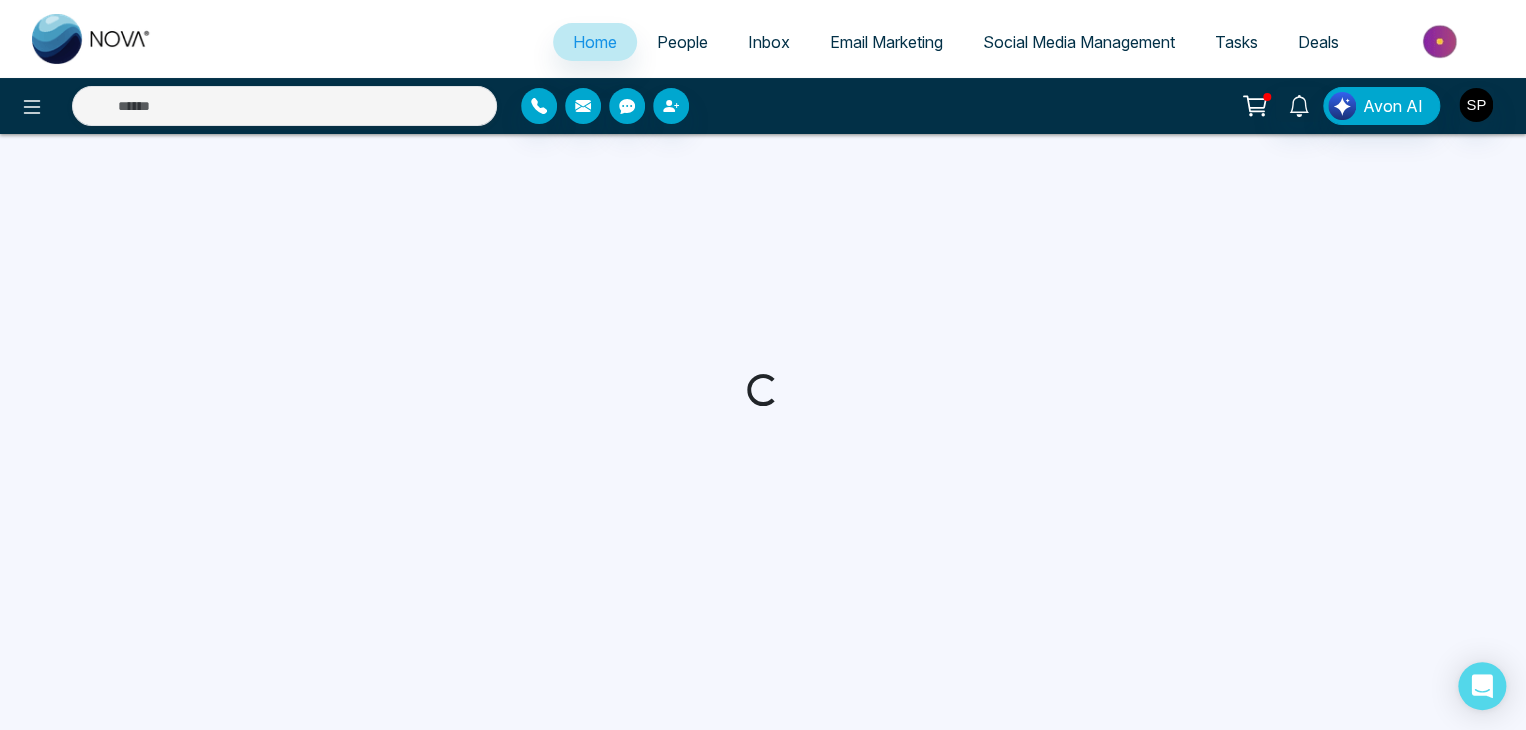 select on "*" 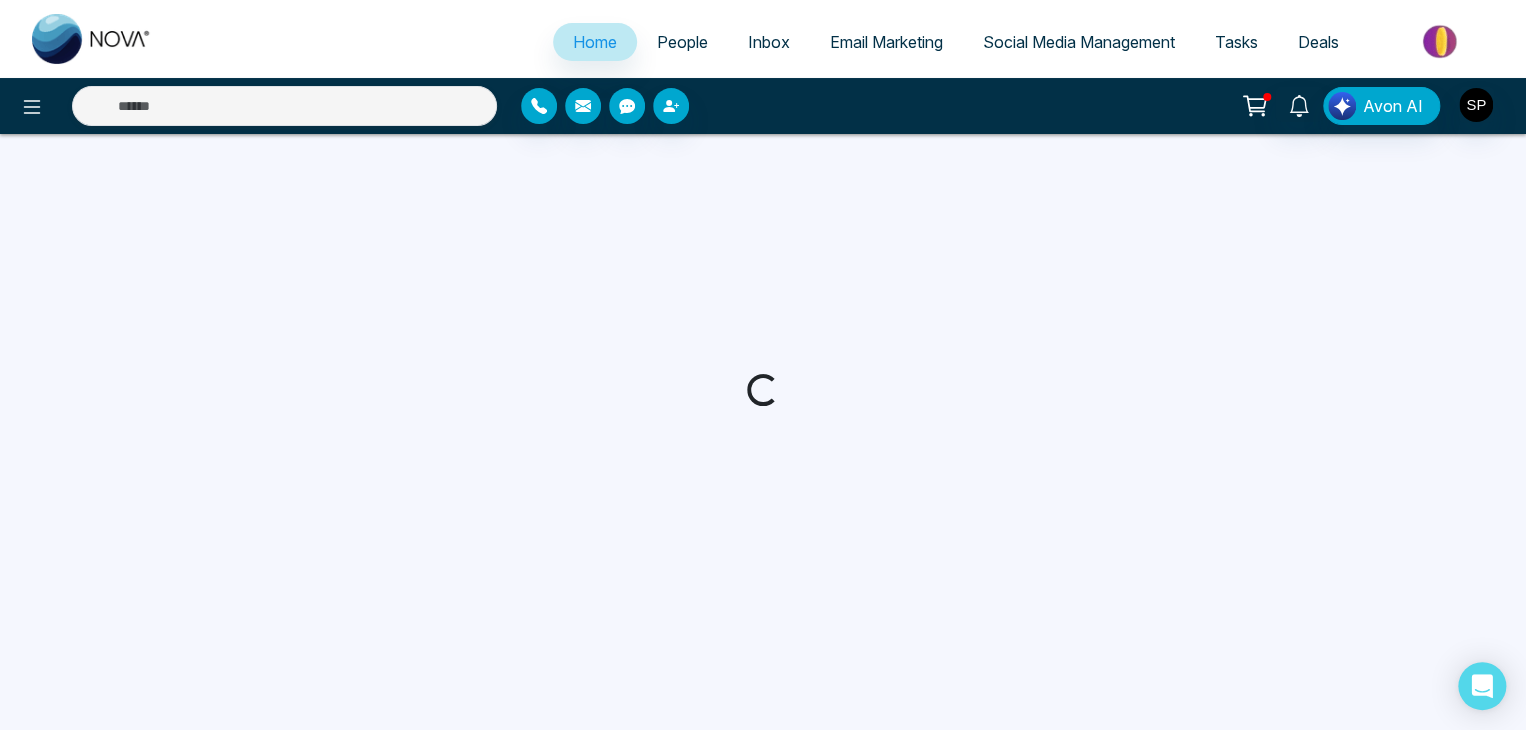 select on "*" 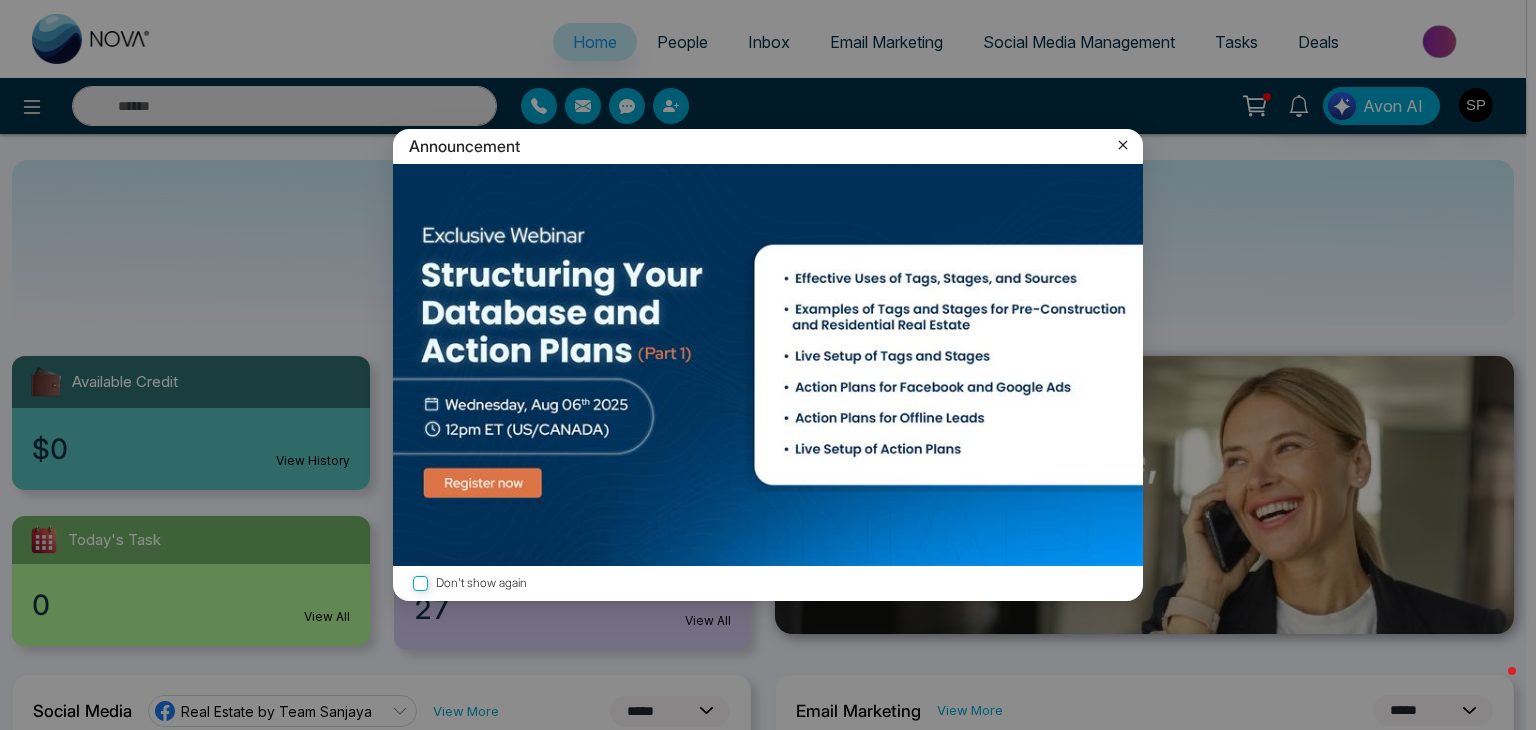 click on "Announcement   Don't show again" at bounding box center (768, 365) 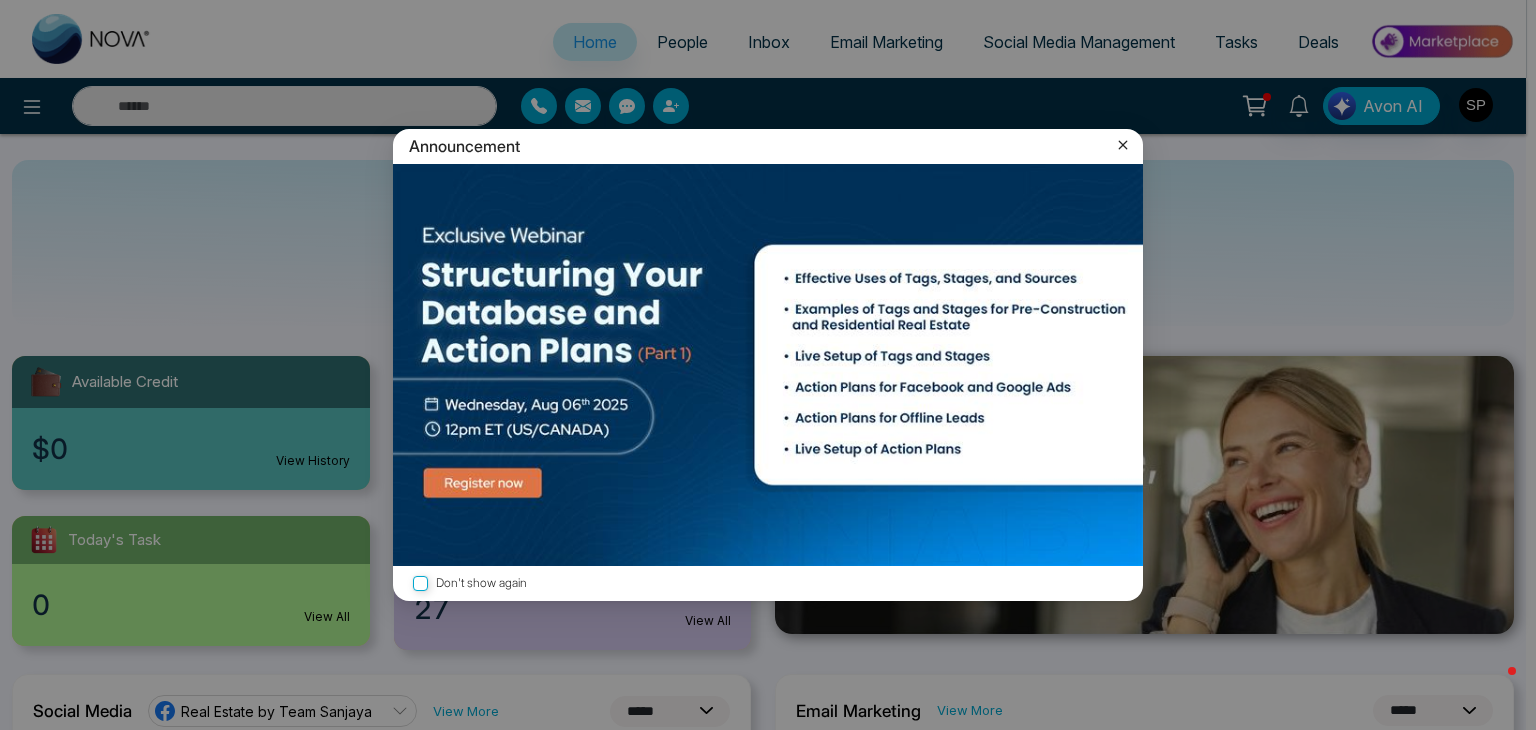 click on "Don't show again" at bounding box center (768, 583) 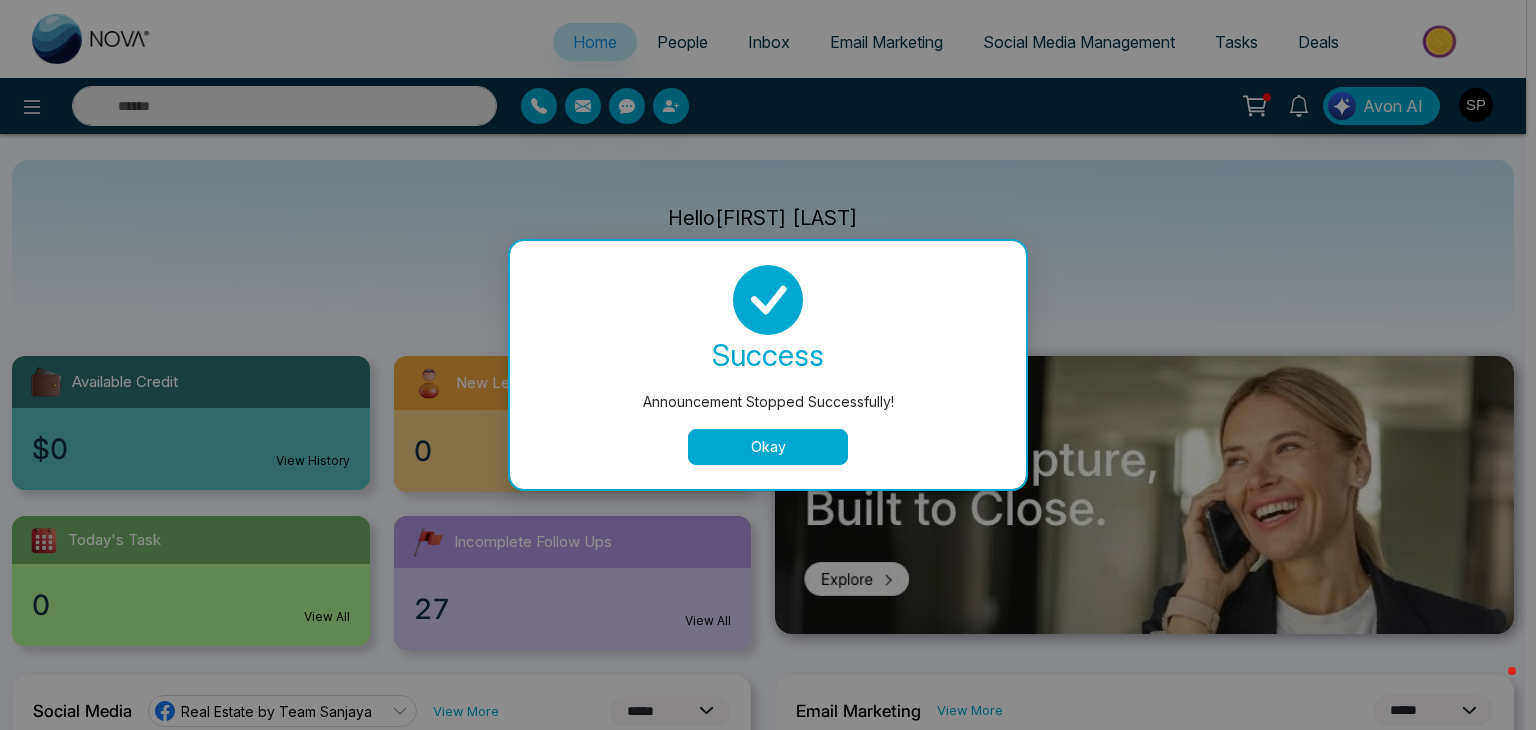 click on "Okay" at bounding box center (768, 447) 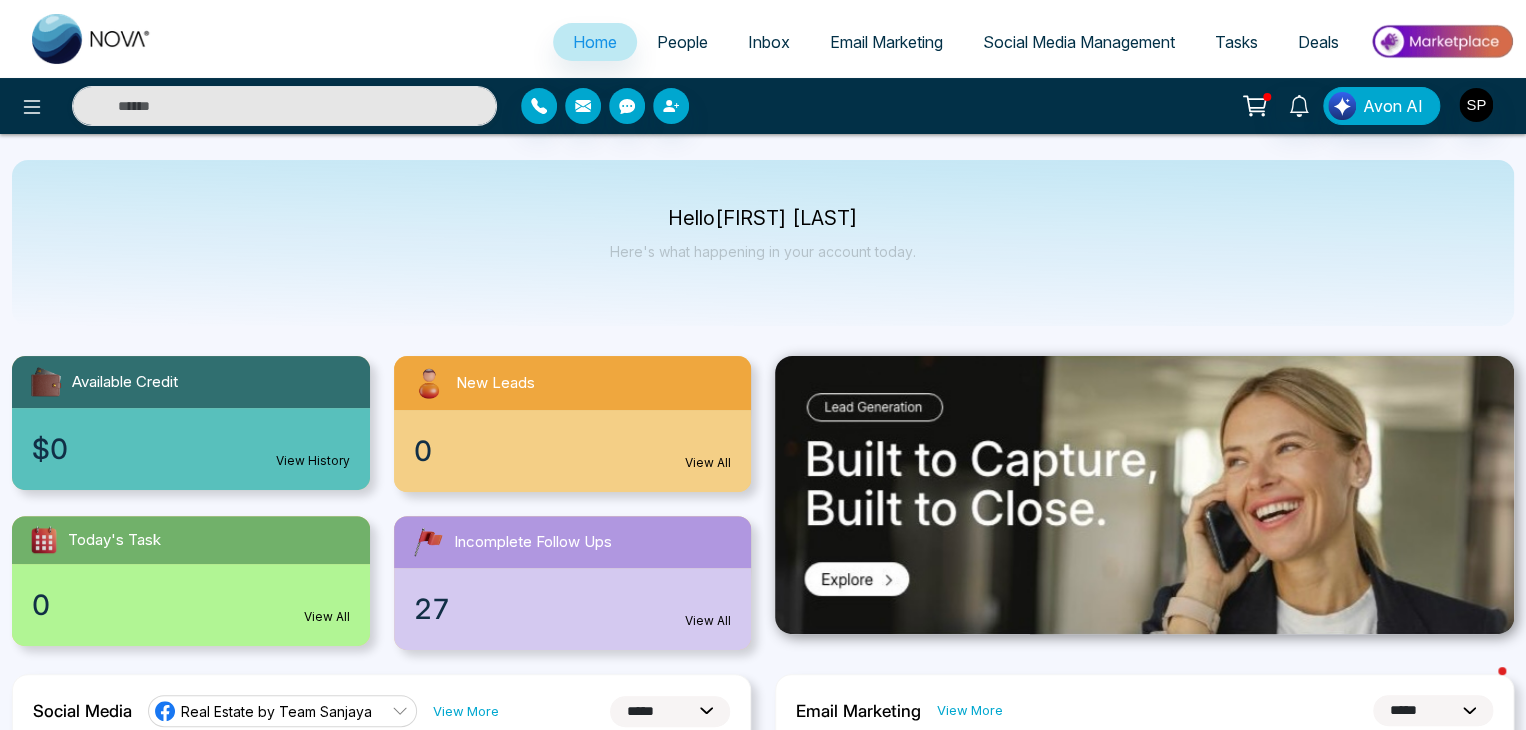 click on "Email Marketing" at bounding box center (886, 42) 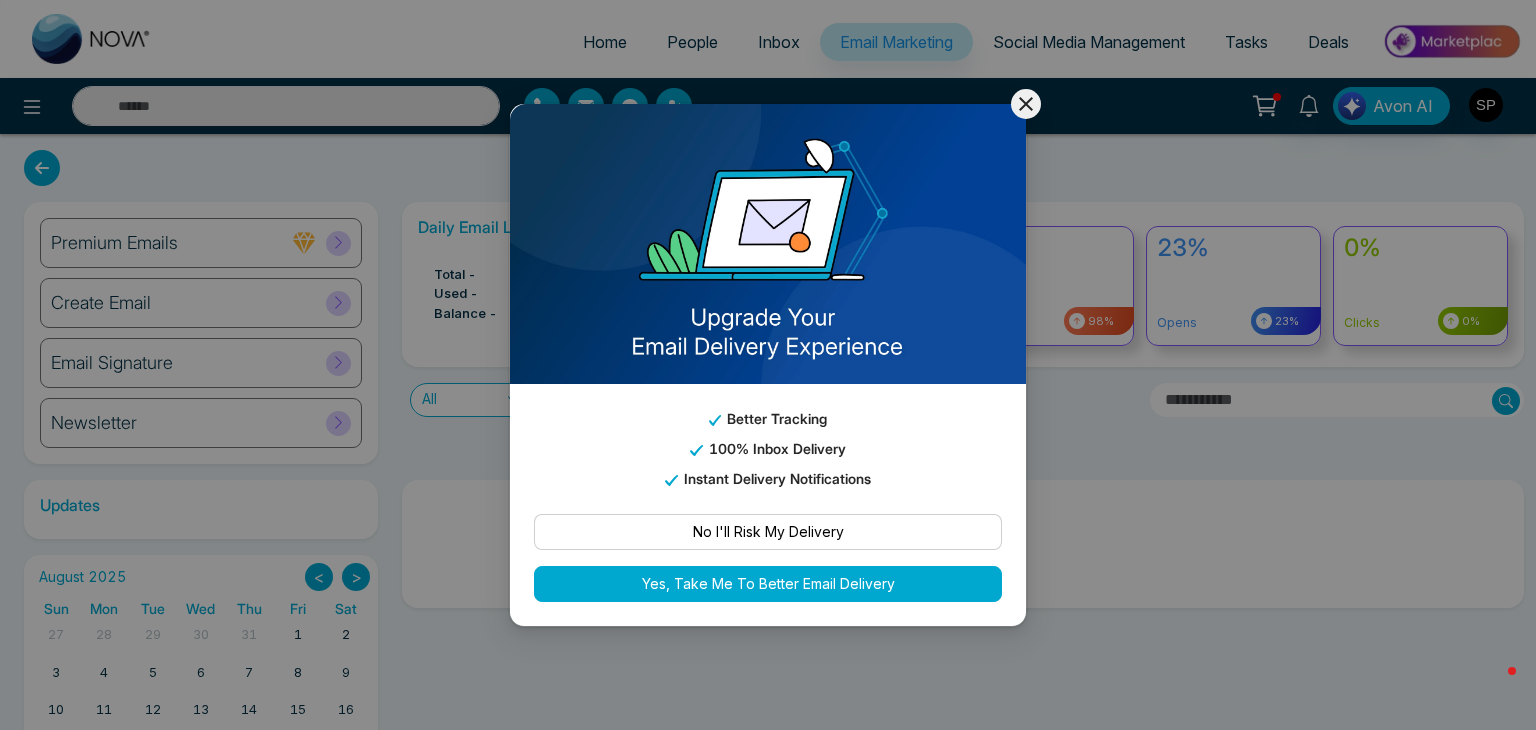 click 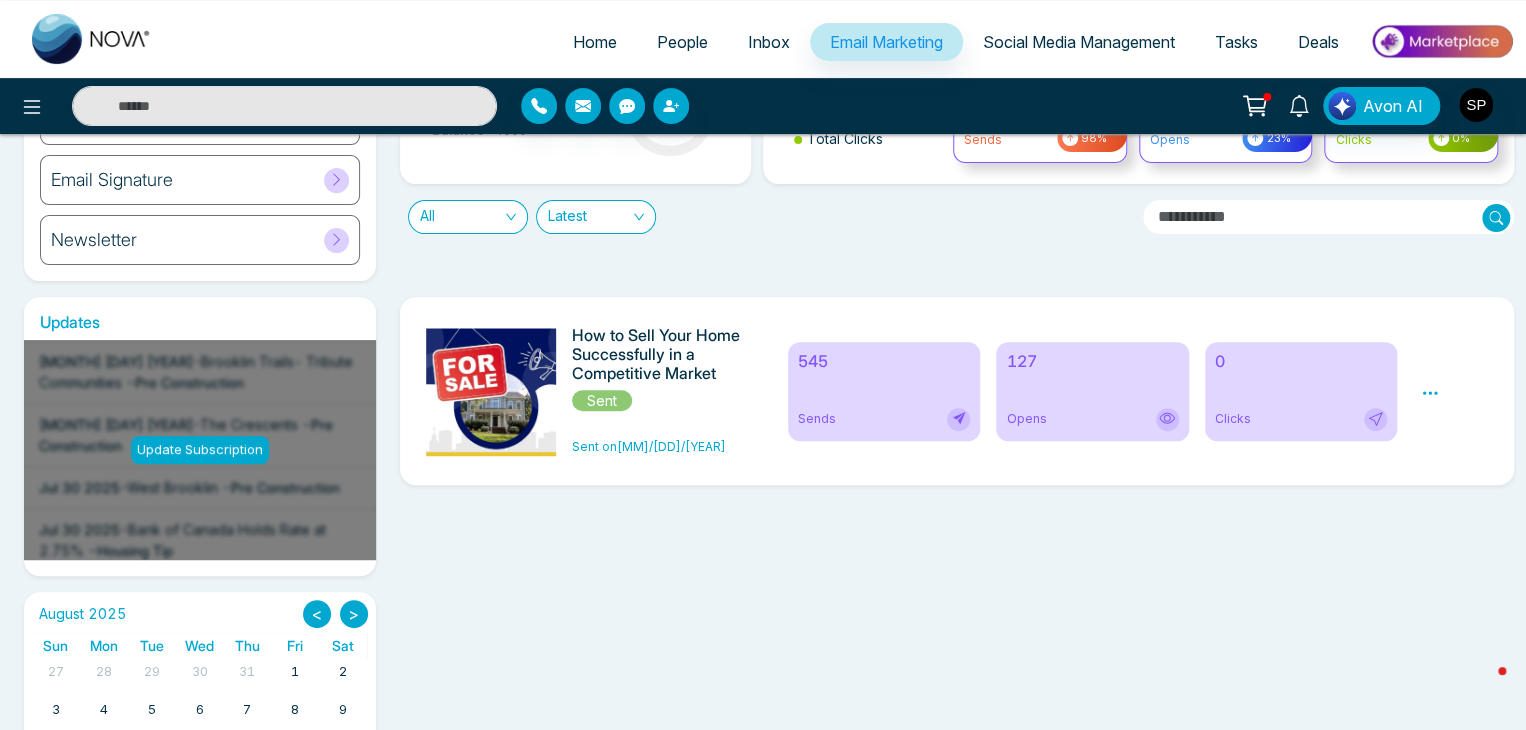 scroll, scrollTop: 184, scrollLeft: 0, axis: vertical 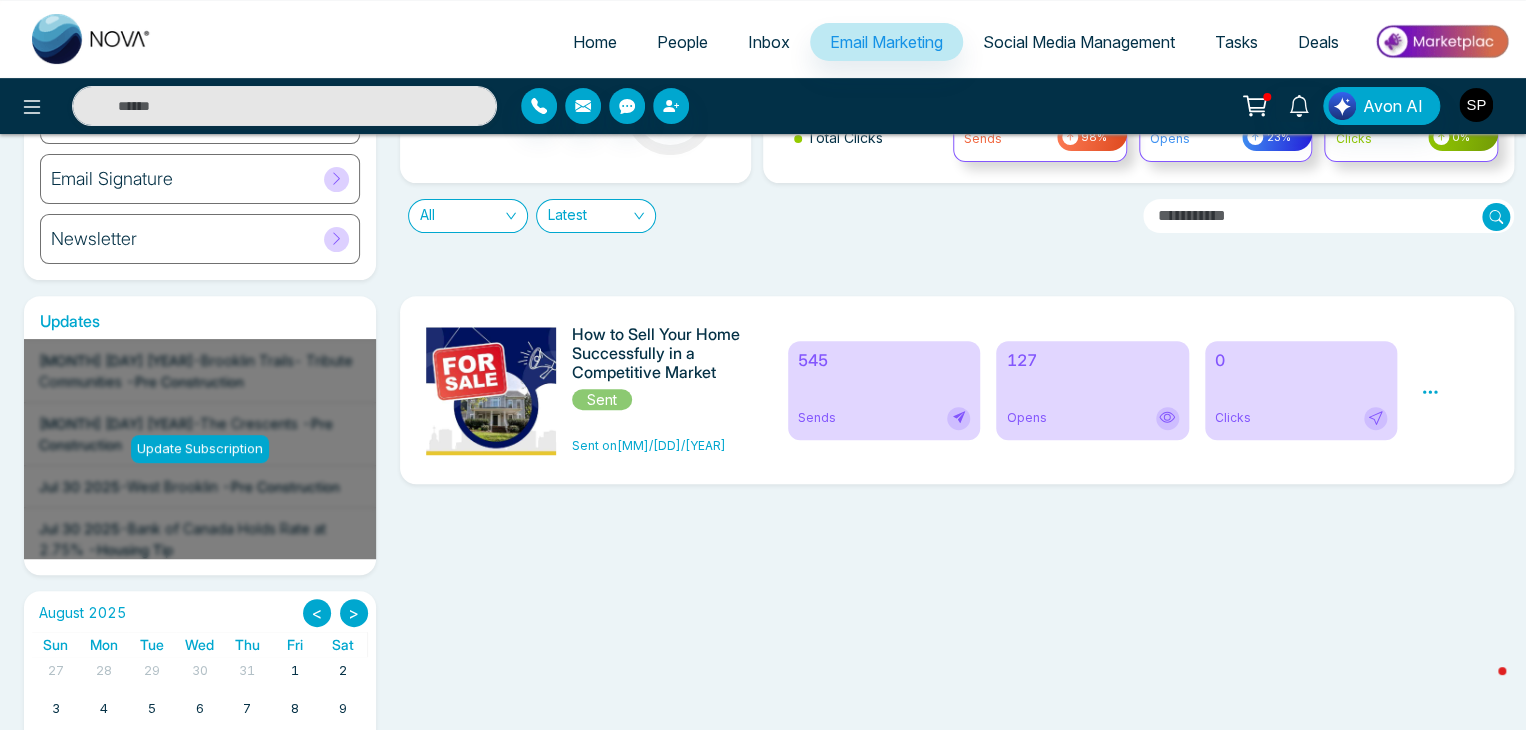 click at bounding box center (1476, 105) 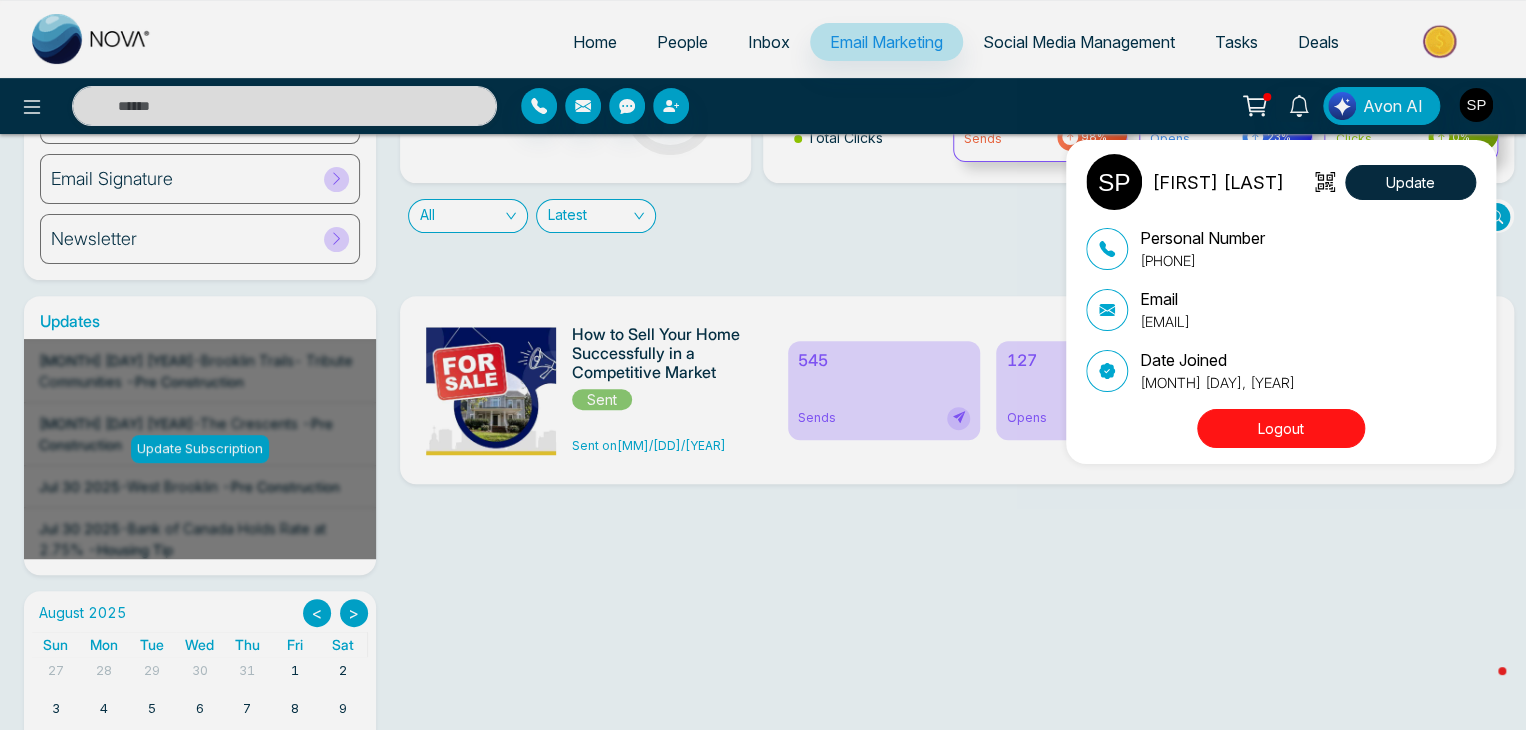 click on "Logout" at bounding box center [1281, 428] 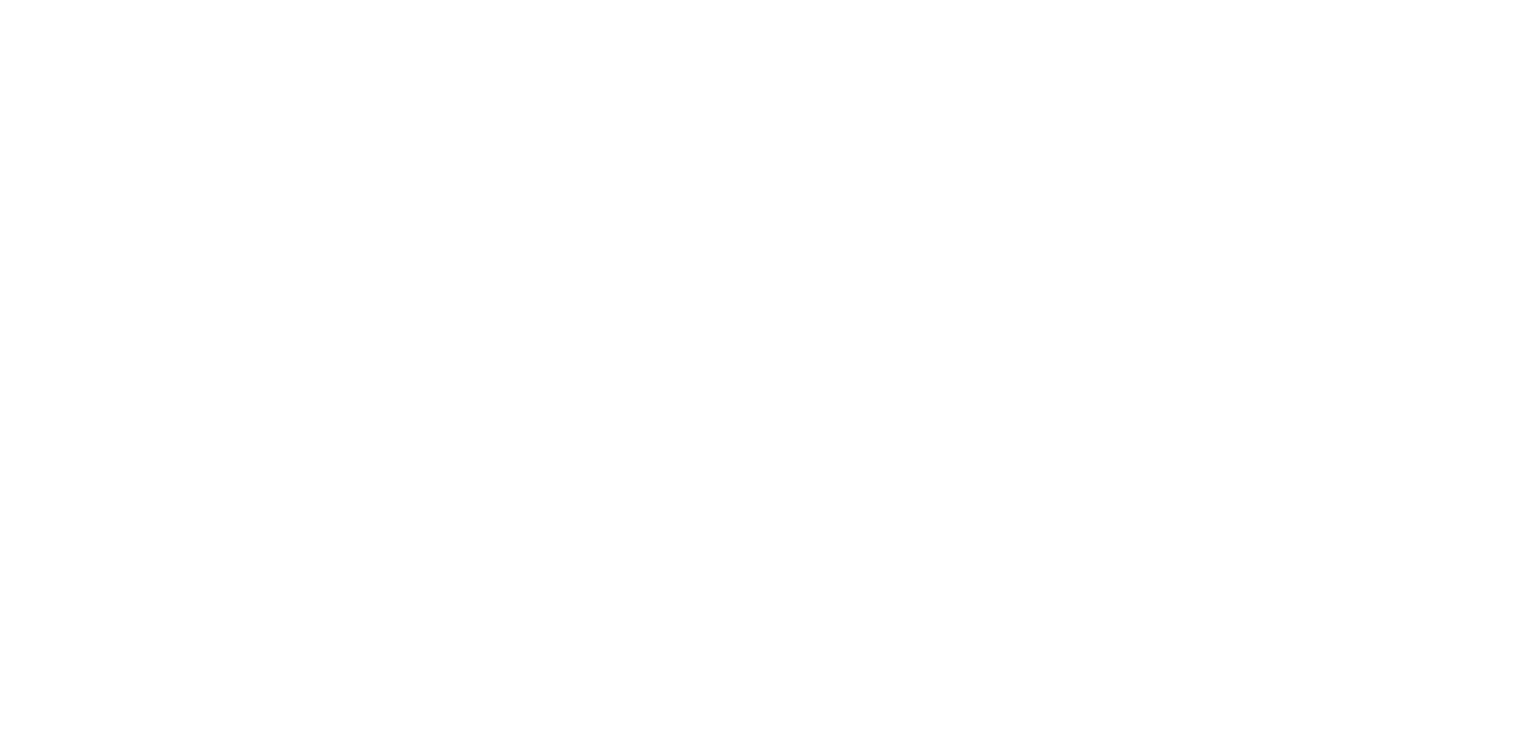 scroll, scrollTop: 0, scrollLeft: 0, axis: both 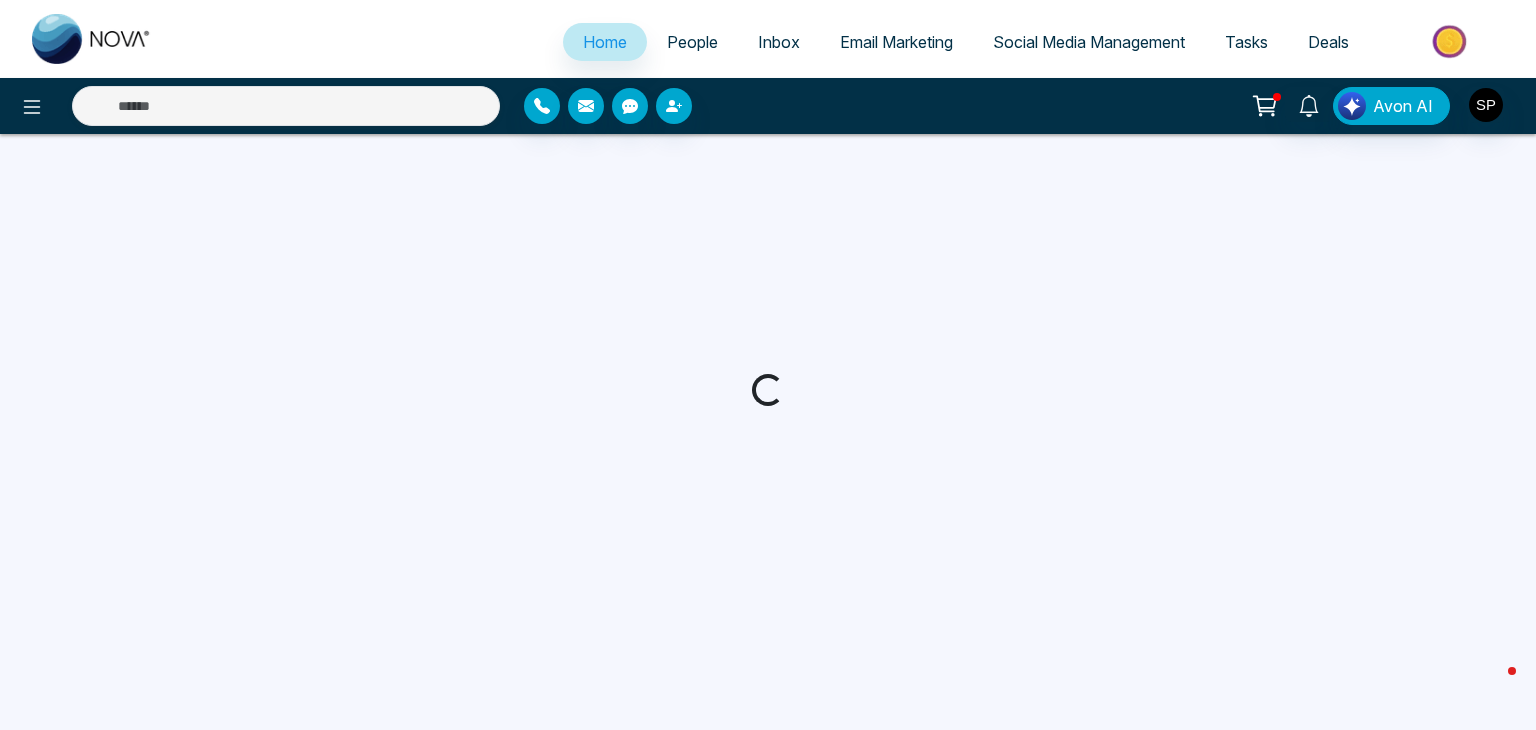 select on "*" 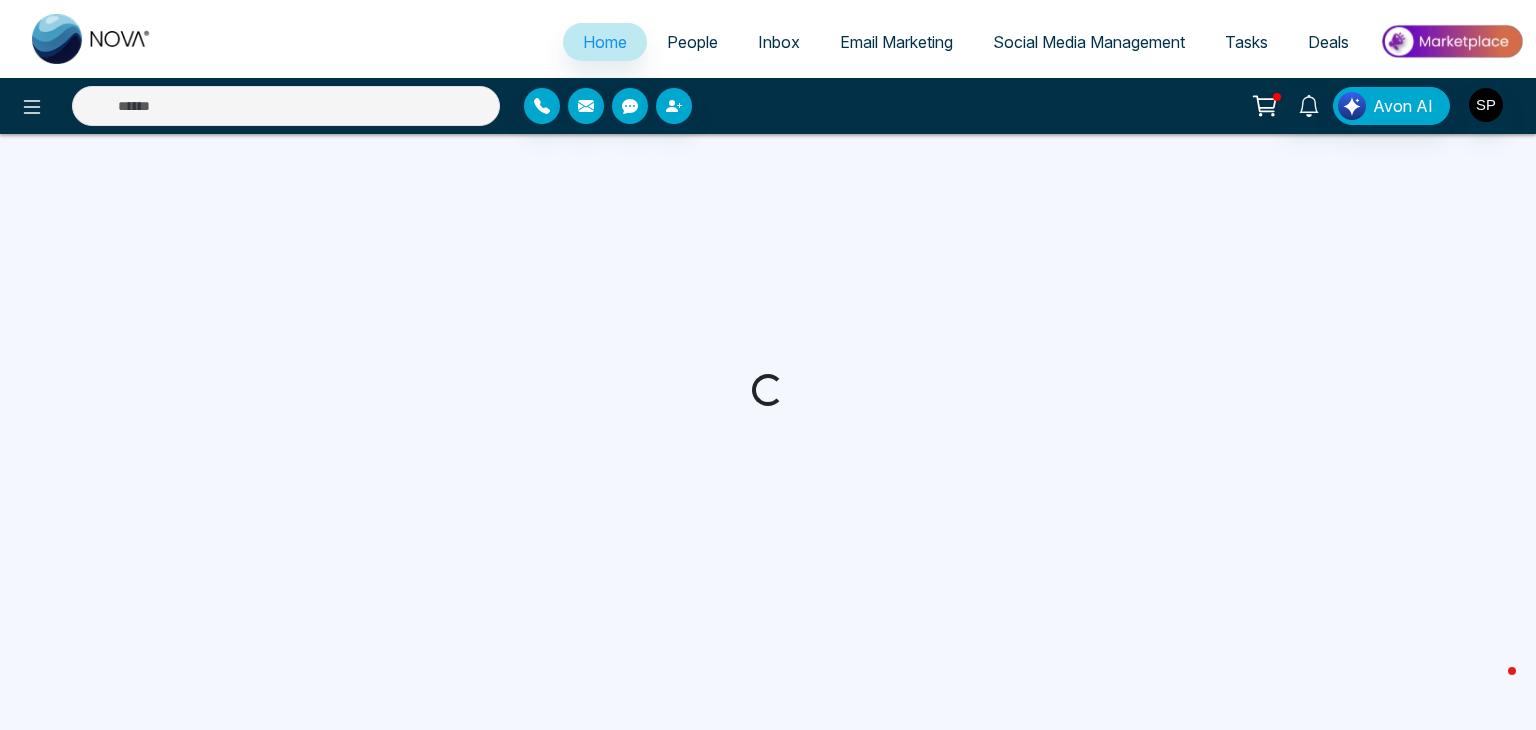 select on "*" 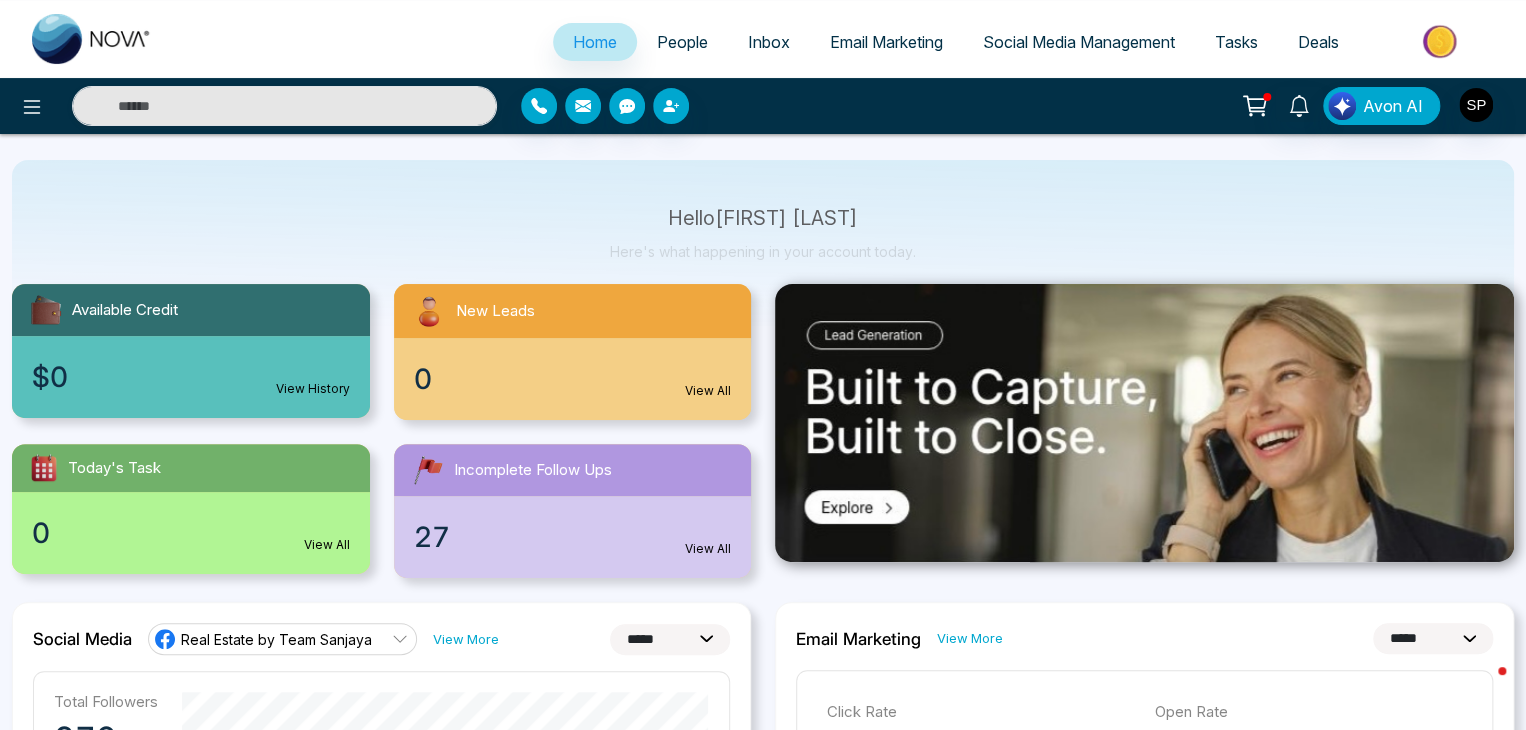 scroll, scrollTop: 0, scrollLeft: 0, axis: both 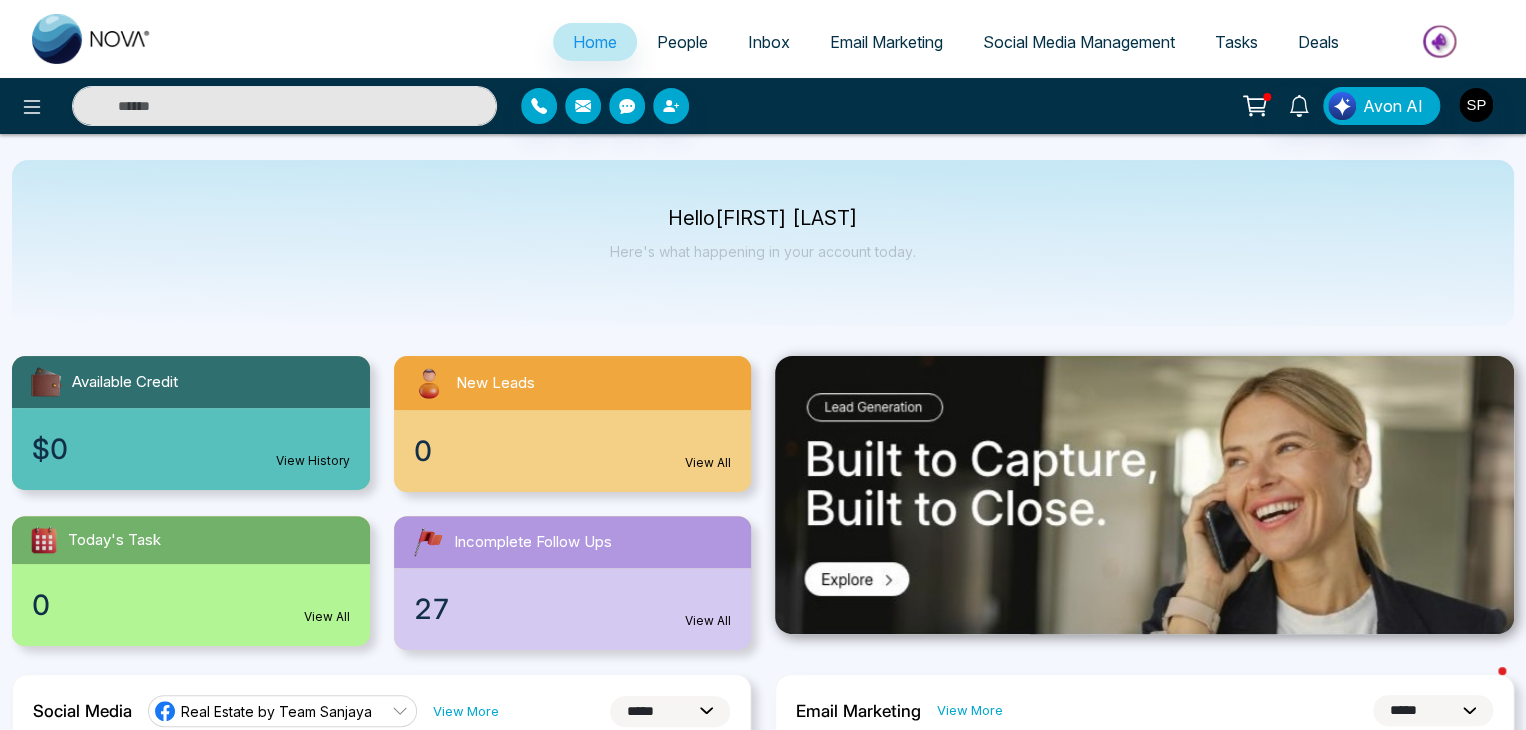 click on "People" at bounding box center [682, 42] 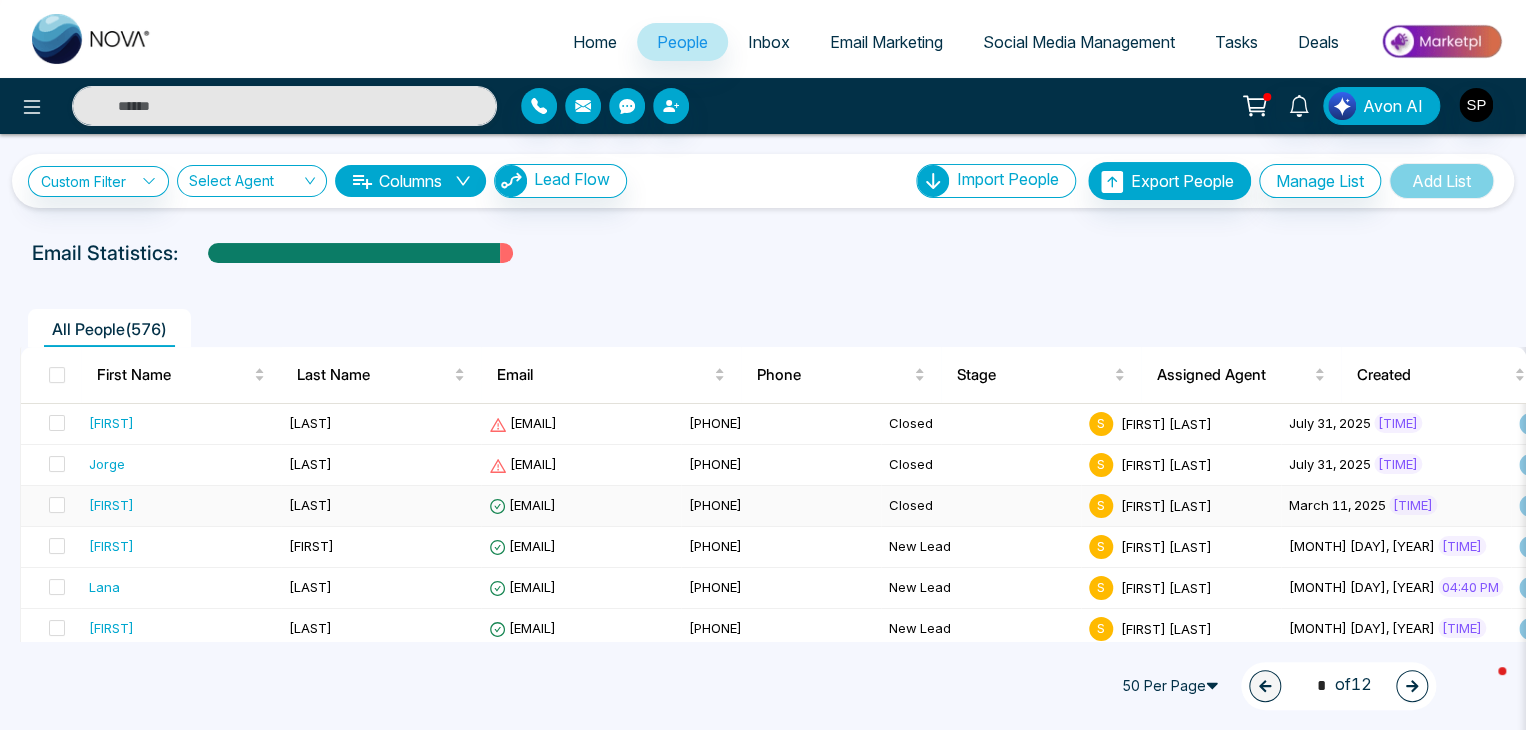 click on "[LAST]" at bounding box center (310, 505) 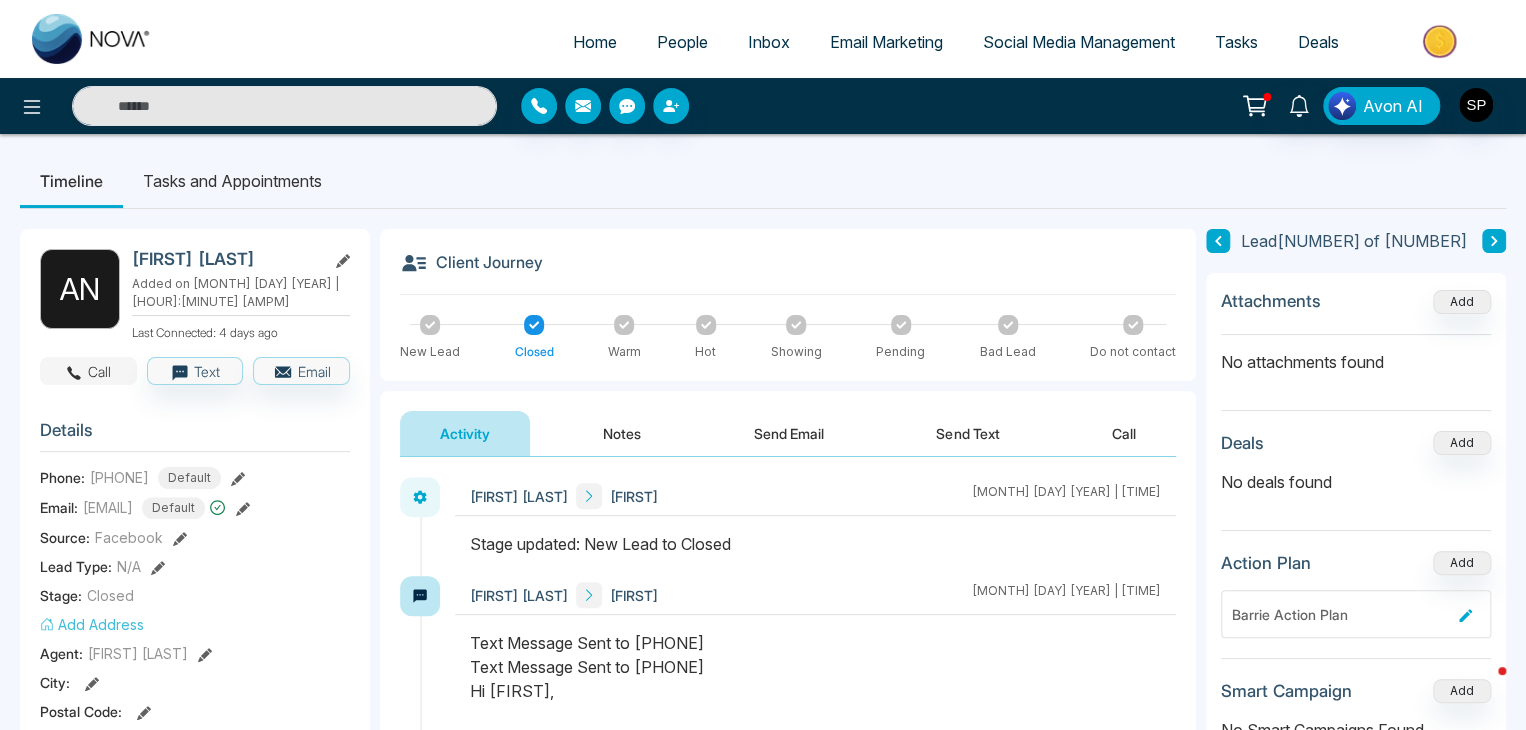 click on "Call" at bounding box center [88, 371] 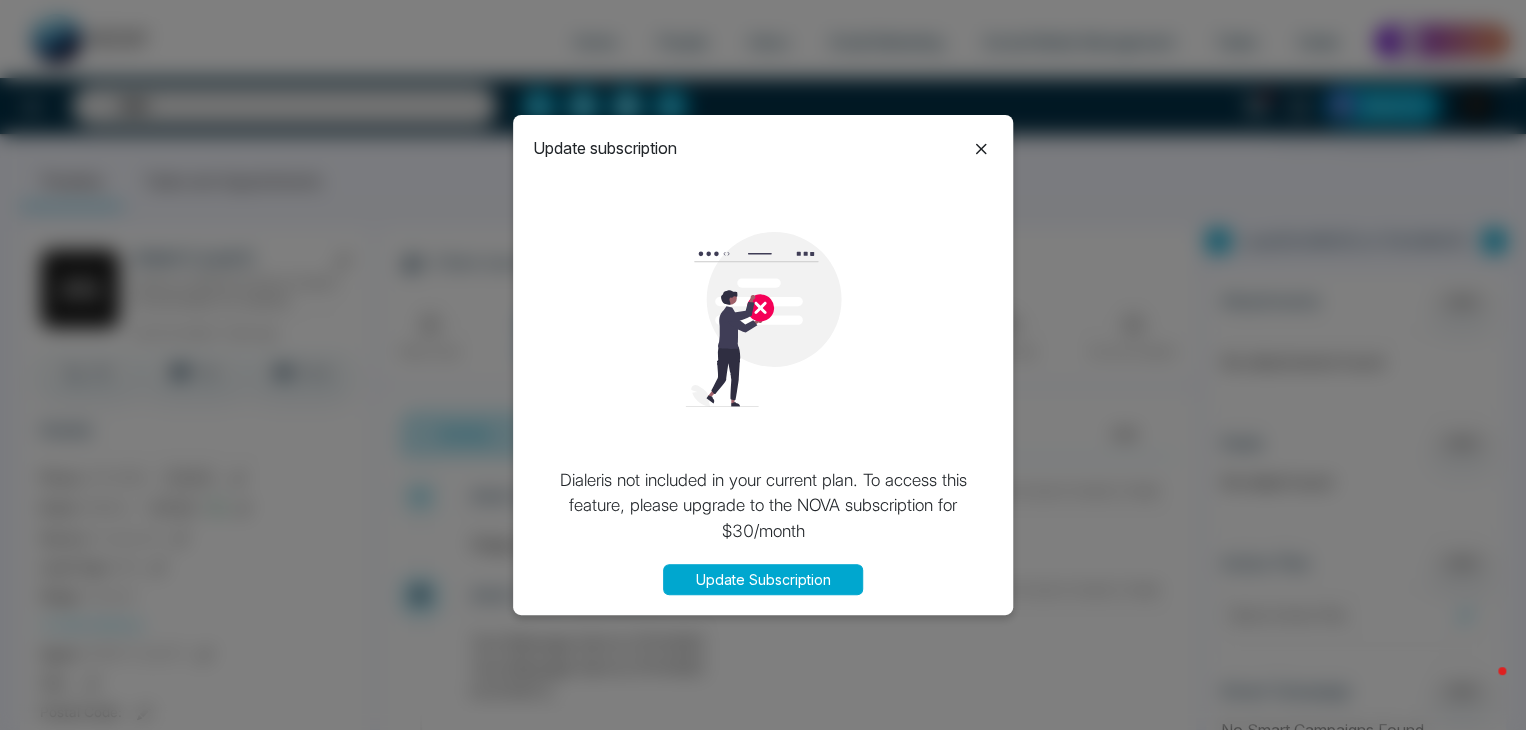 click on "Update subscription Dialer  is not included in your current plan. To access this feature, please upgrade to the NOVA subscription for $ 30 /month Update Subscription" at bounding box center (763, 365) 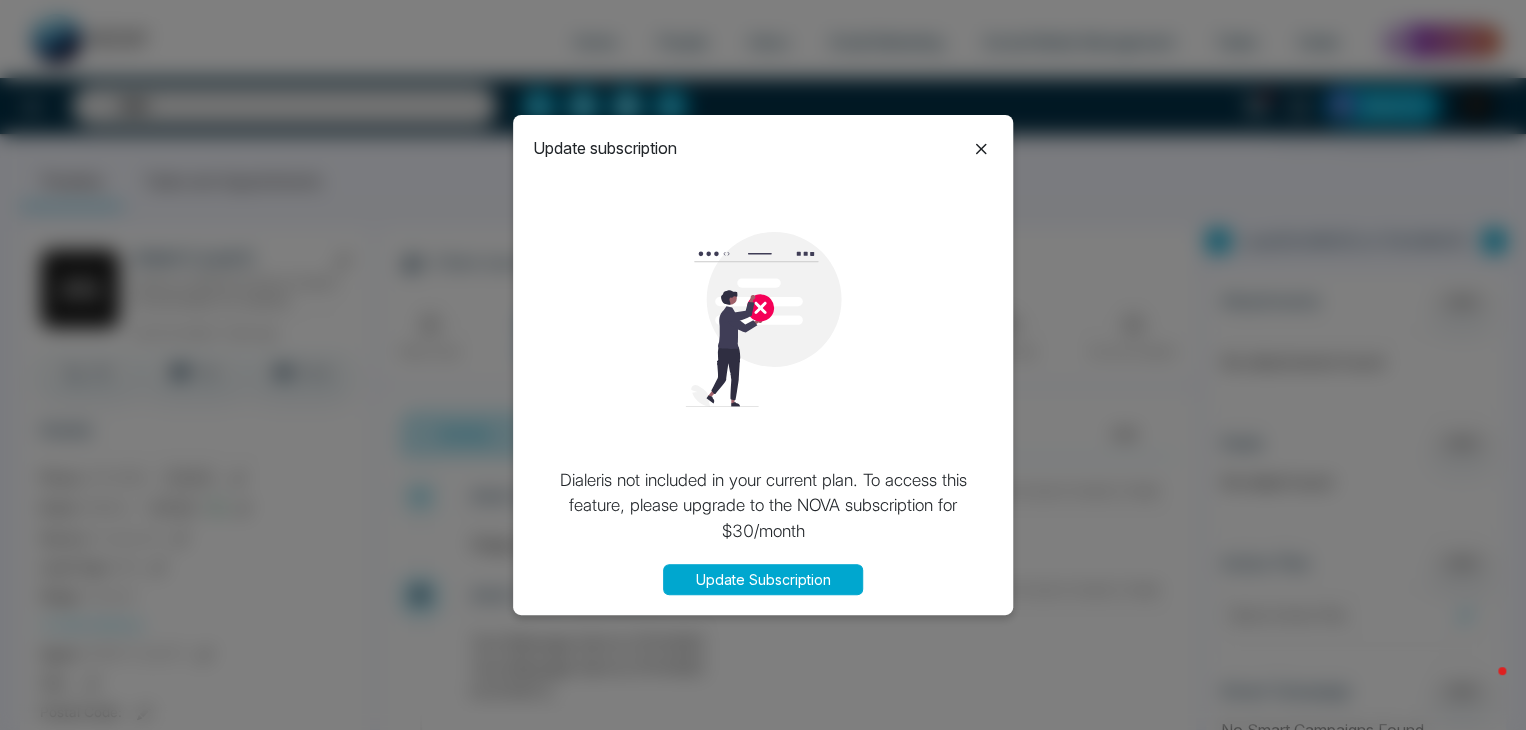 click 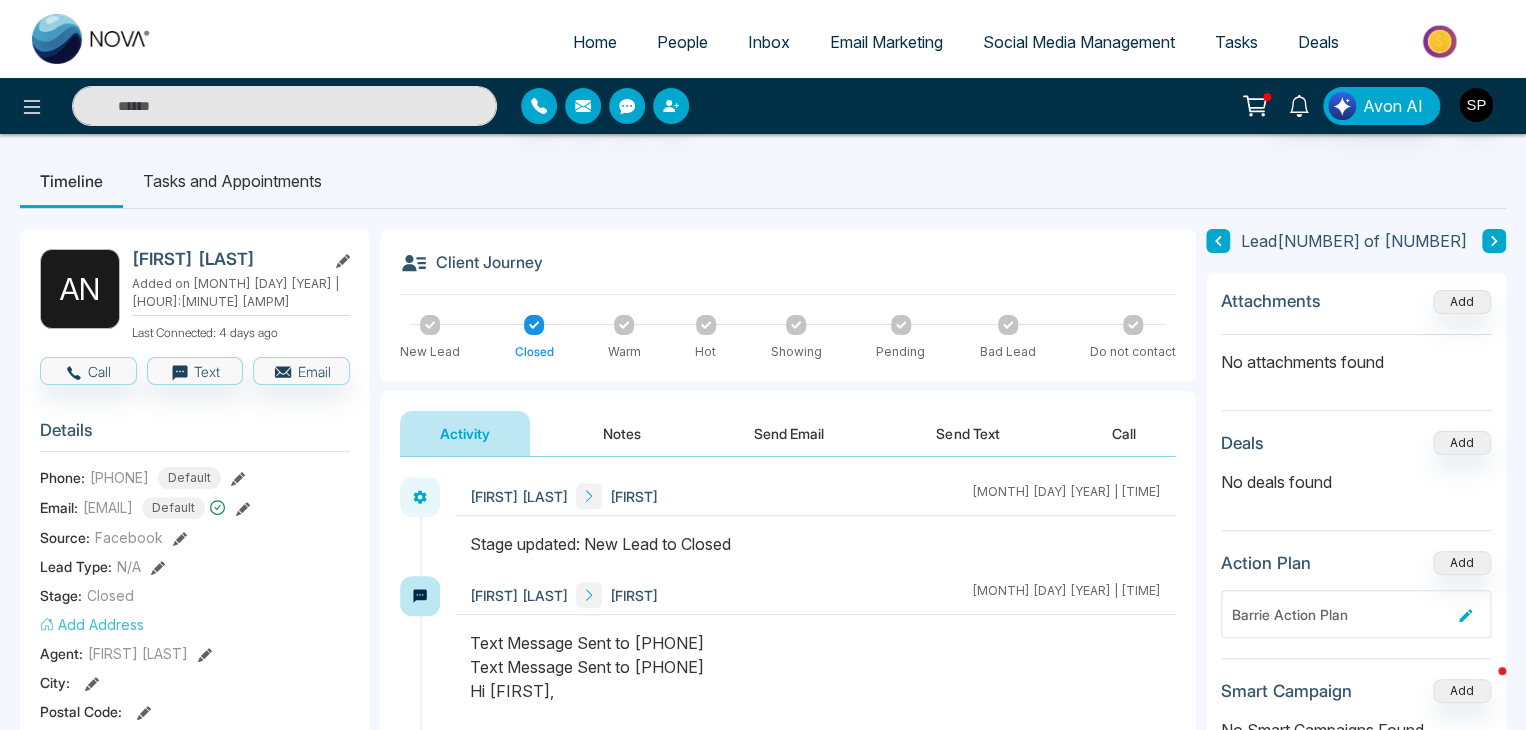 click on "Call" at bounding box center (1124, 433) 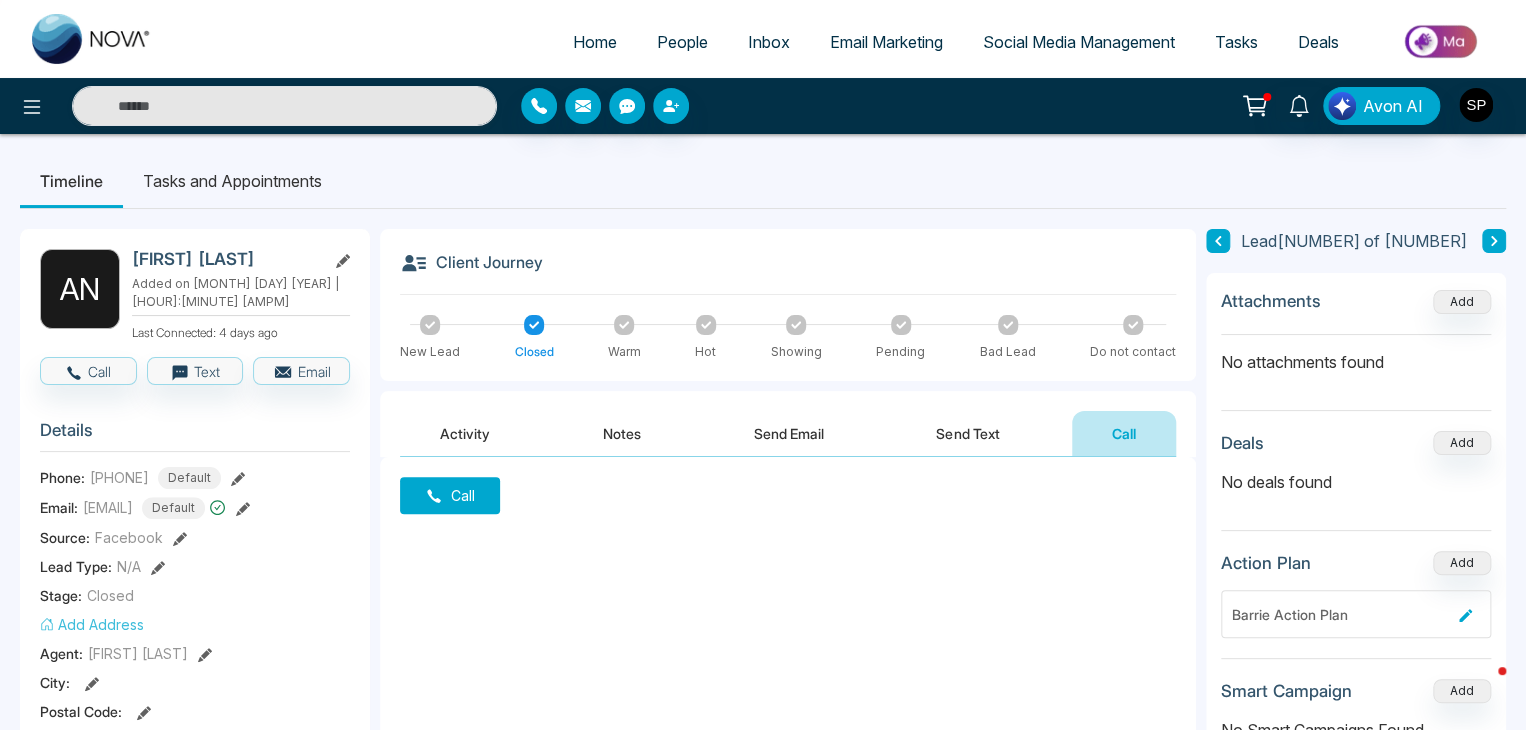 click on "Call" at bounding box center [450, 495] 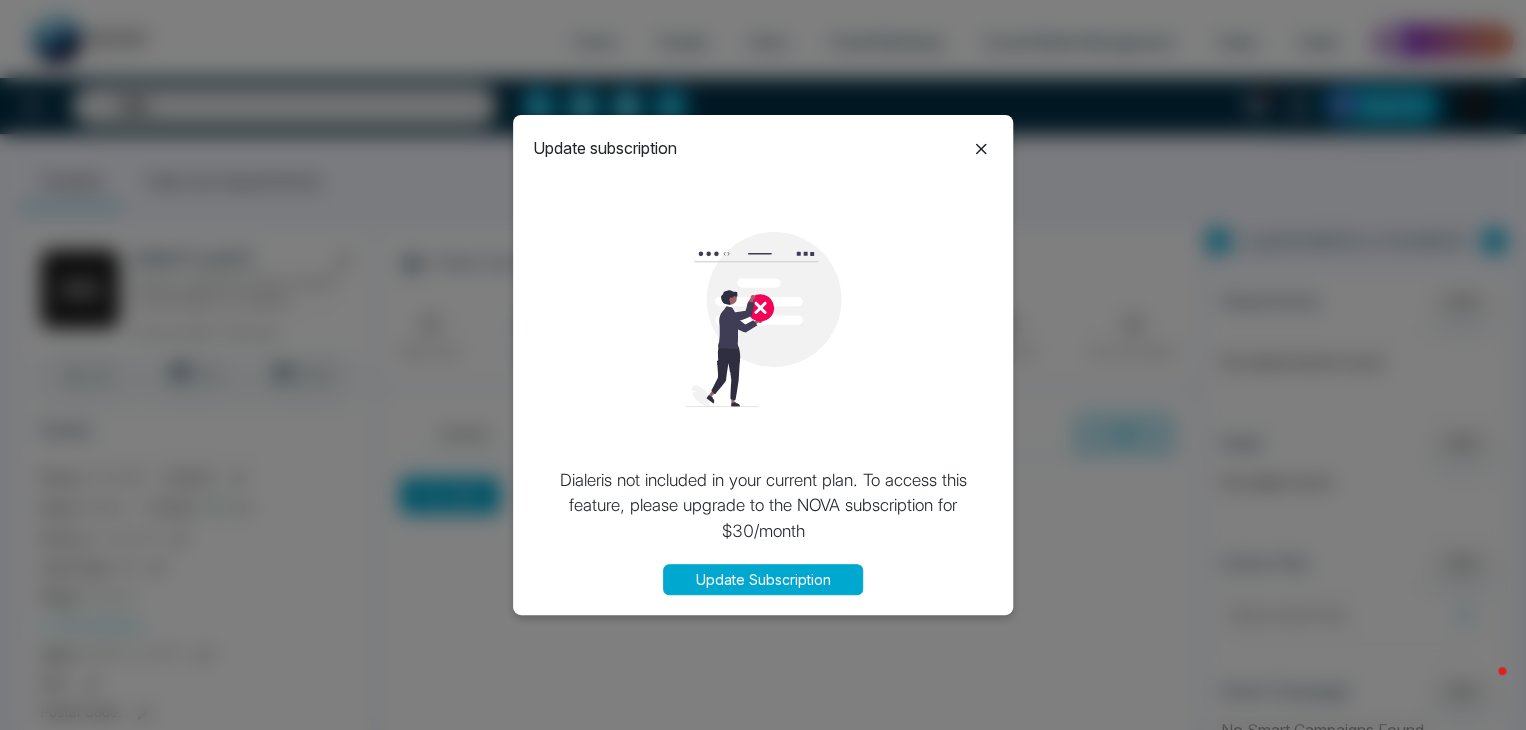 click 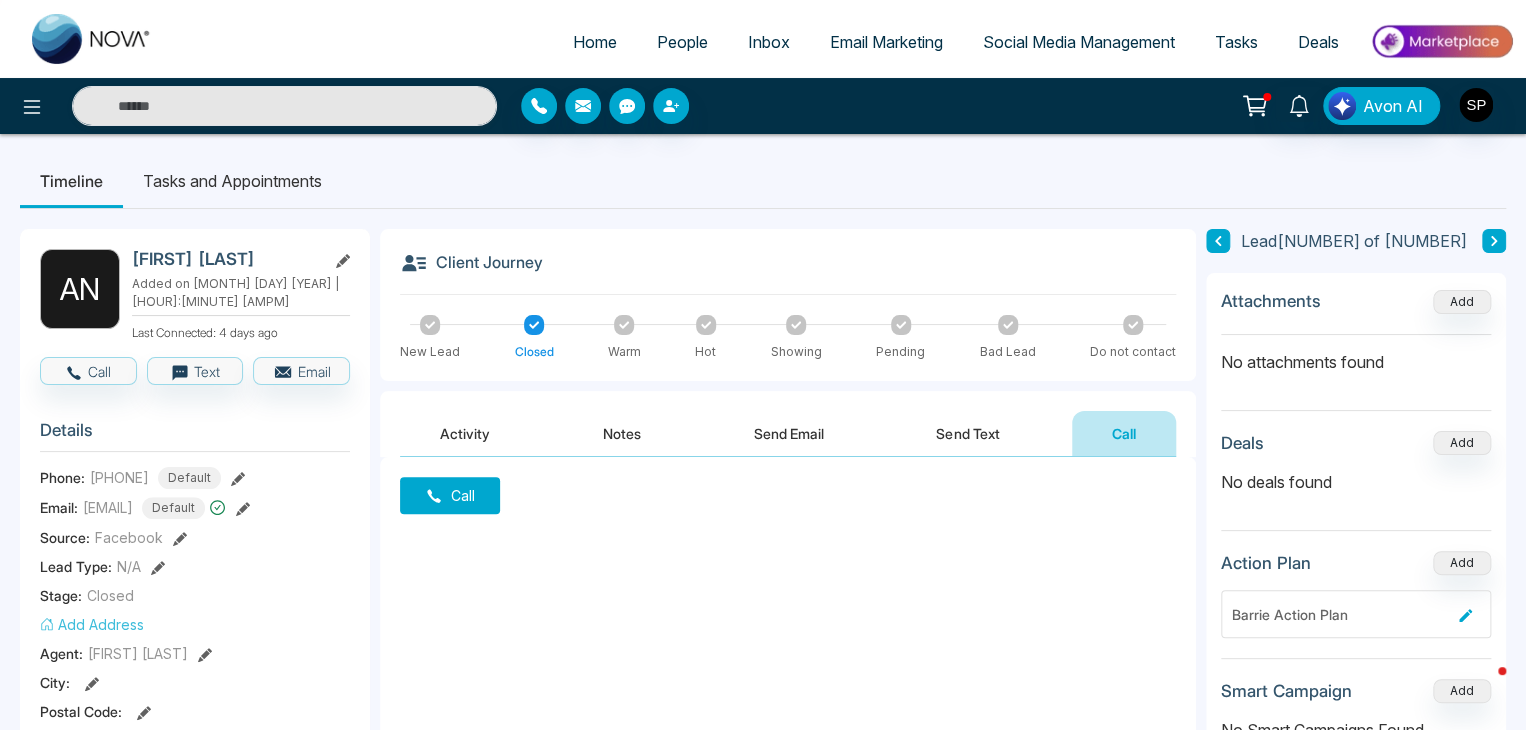 click on "Inbox" at bounding box center [769, 42] 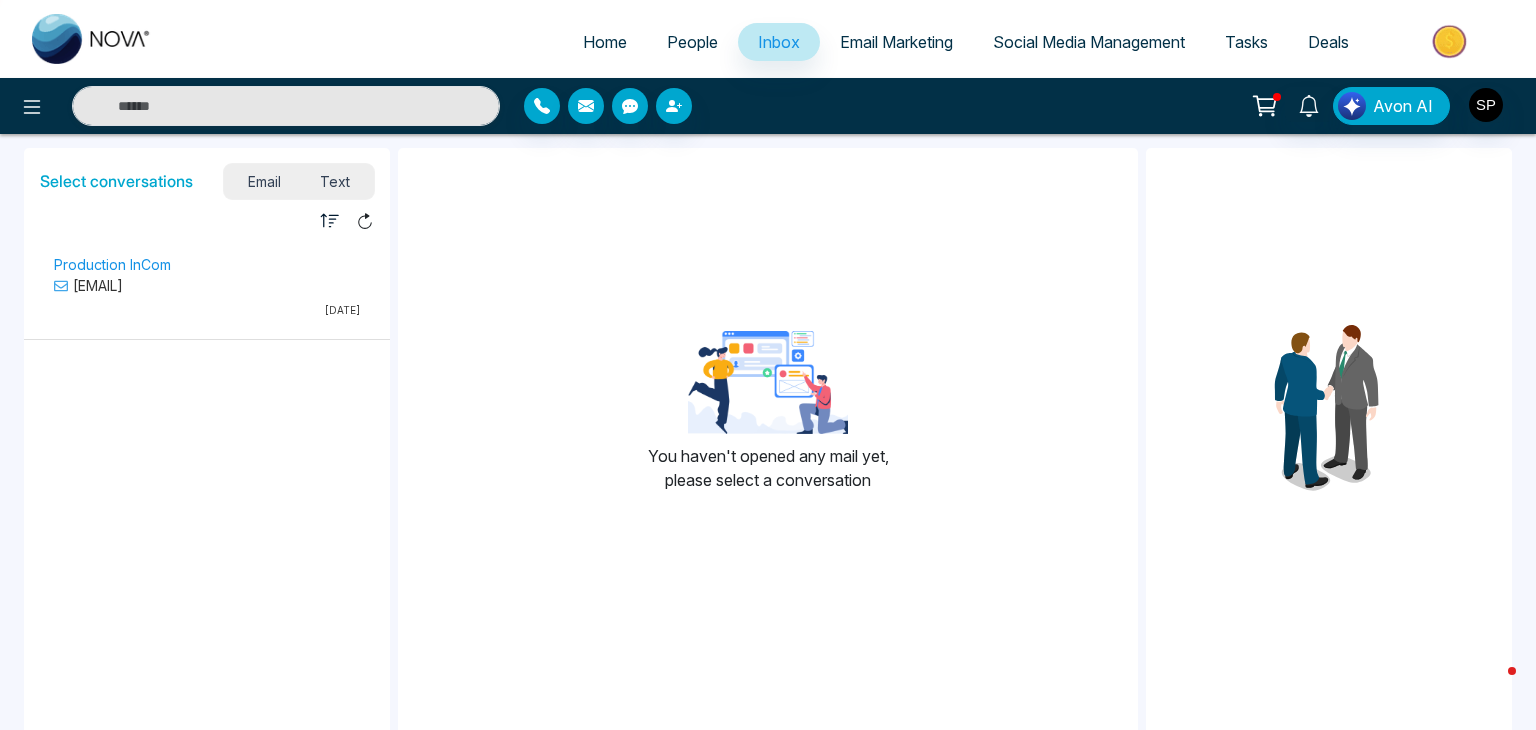 click on "Text" at bounding box center [336, 181] 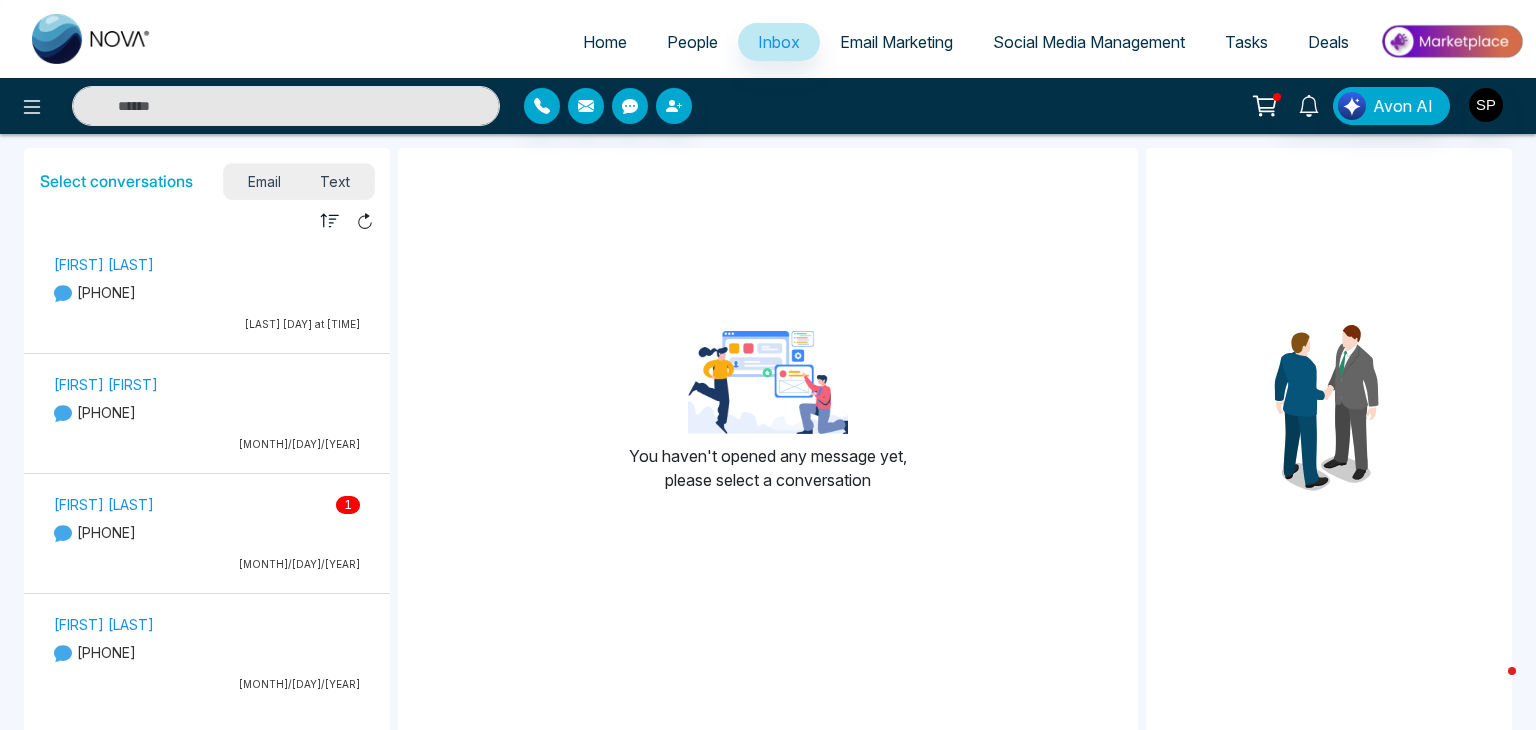 click on "Email Marketing" at bounding box center (896, 42) 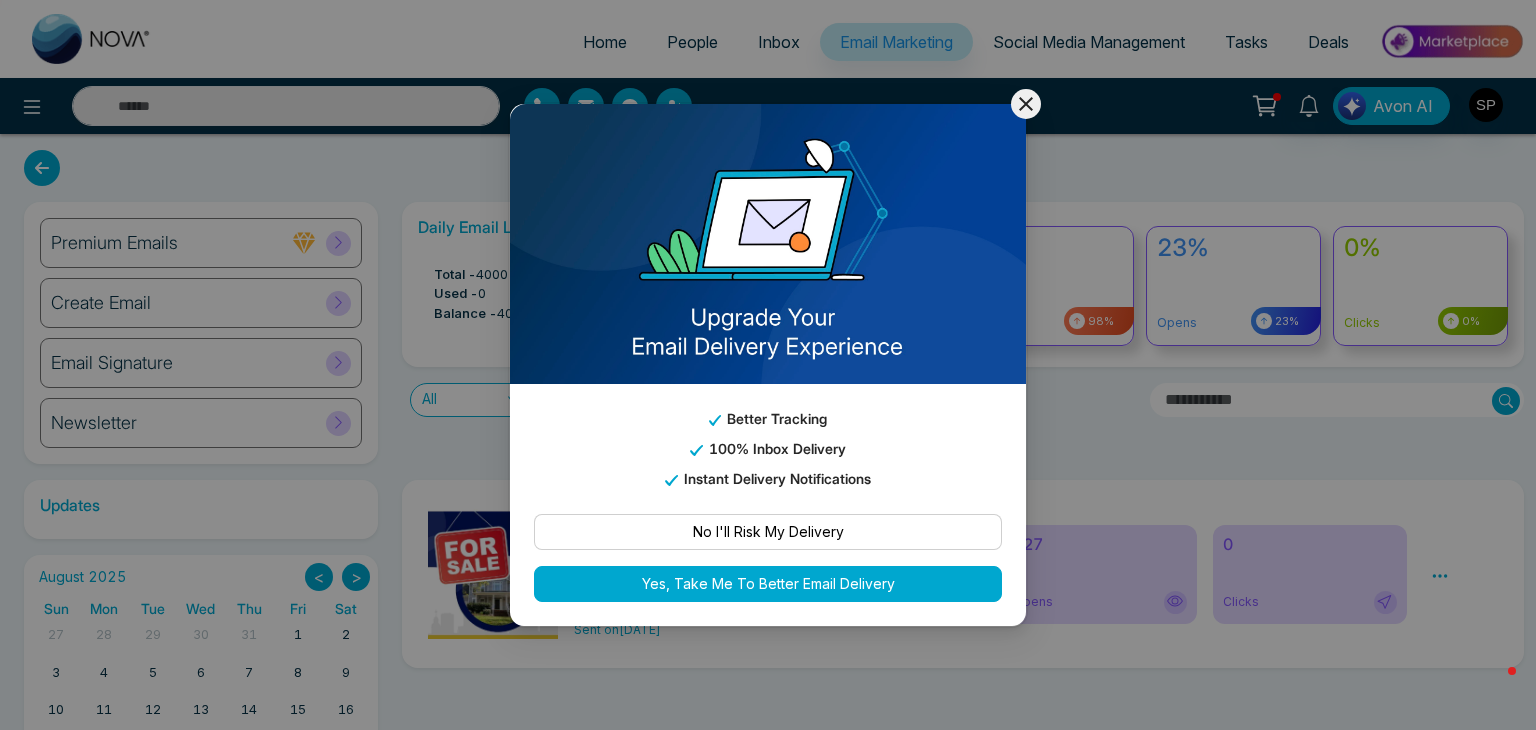 click 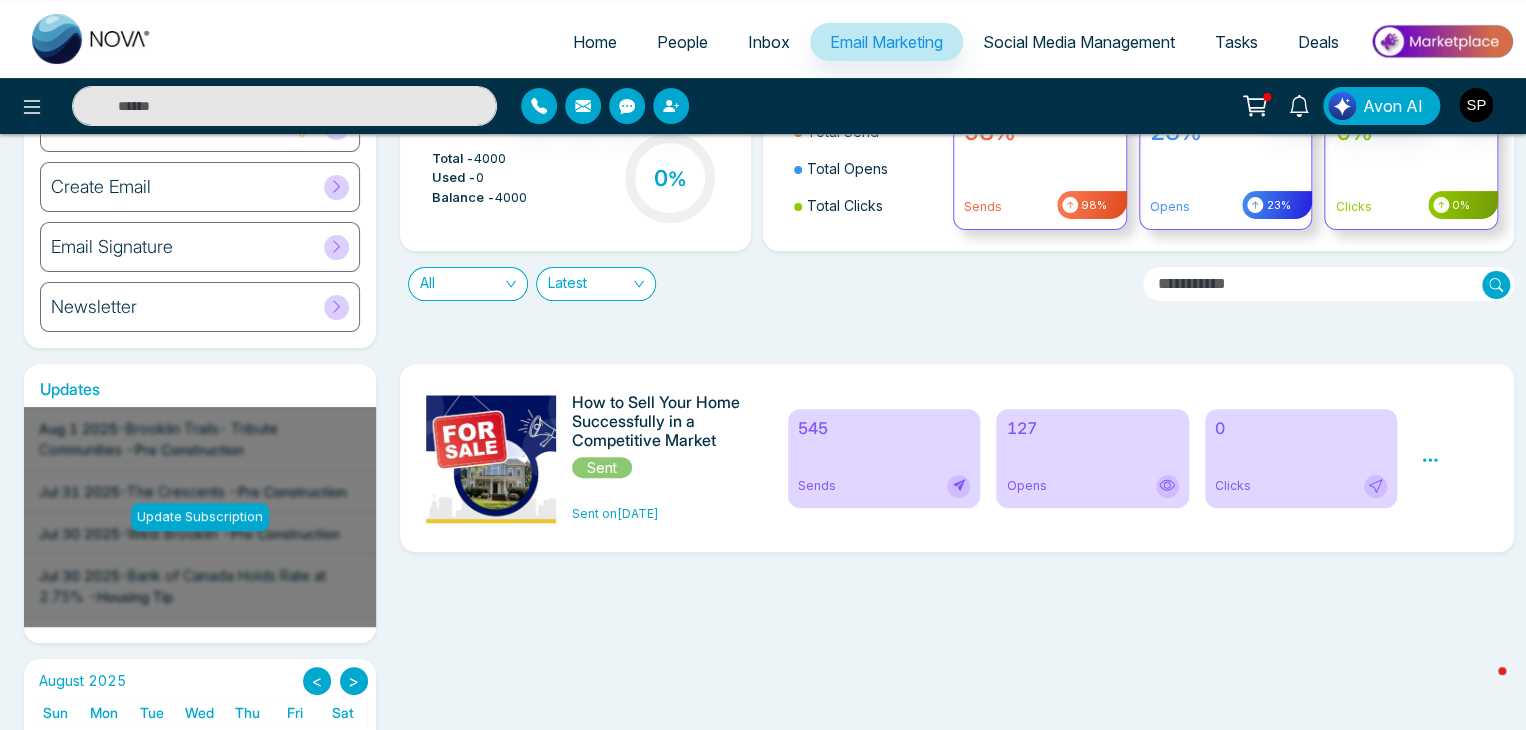 scroll, scrollTop: 0, scrollLeft: 0, axis: both 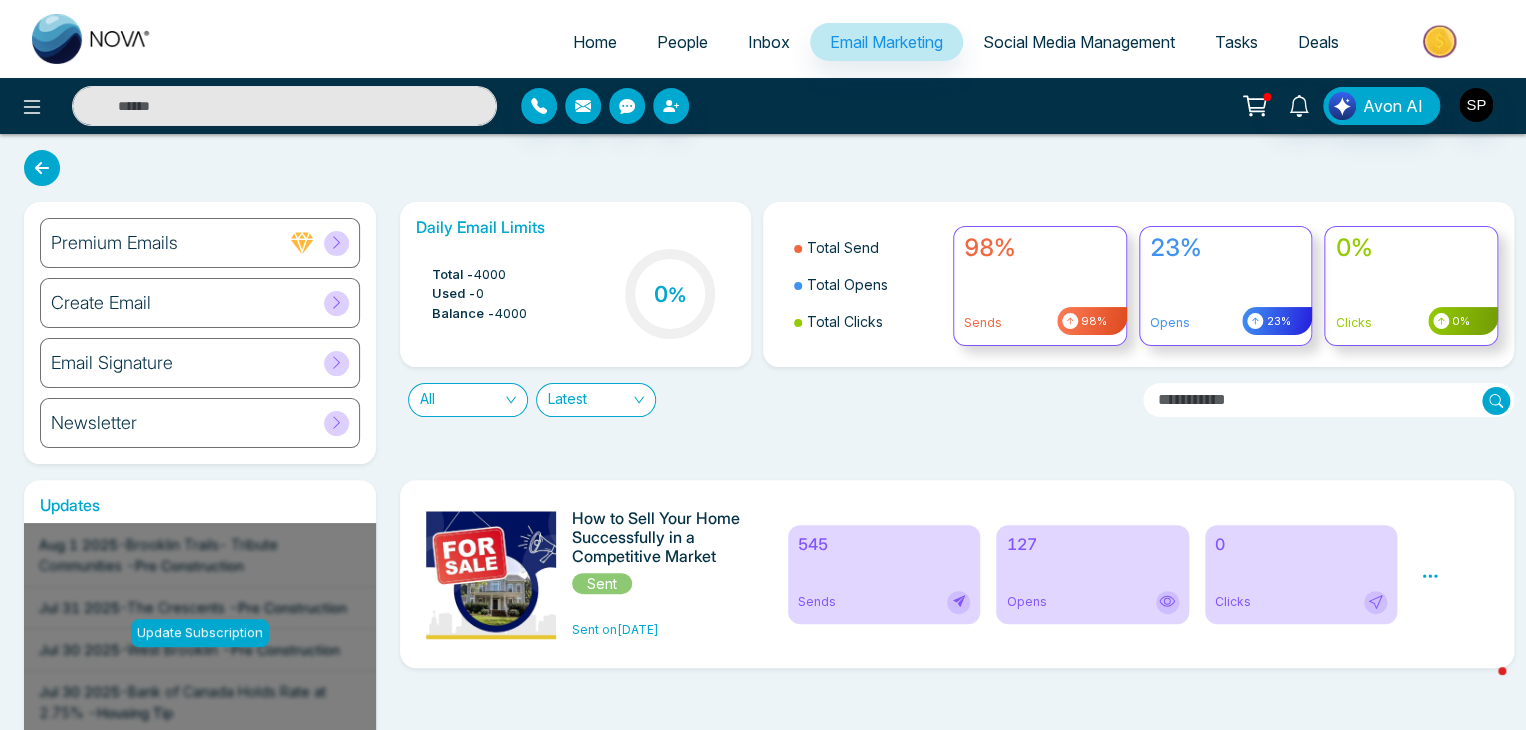 click on "Premium Emails" at bounding box center (200, 243) 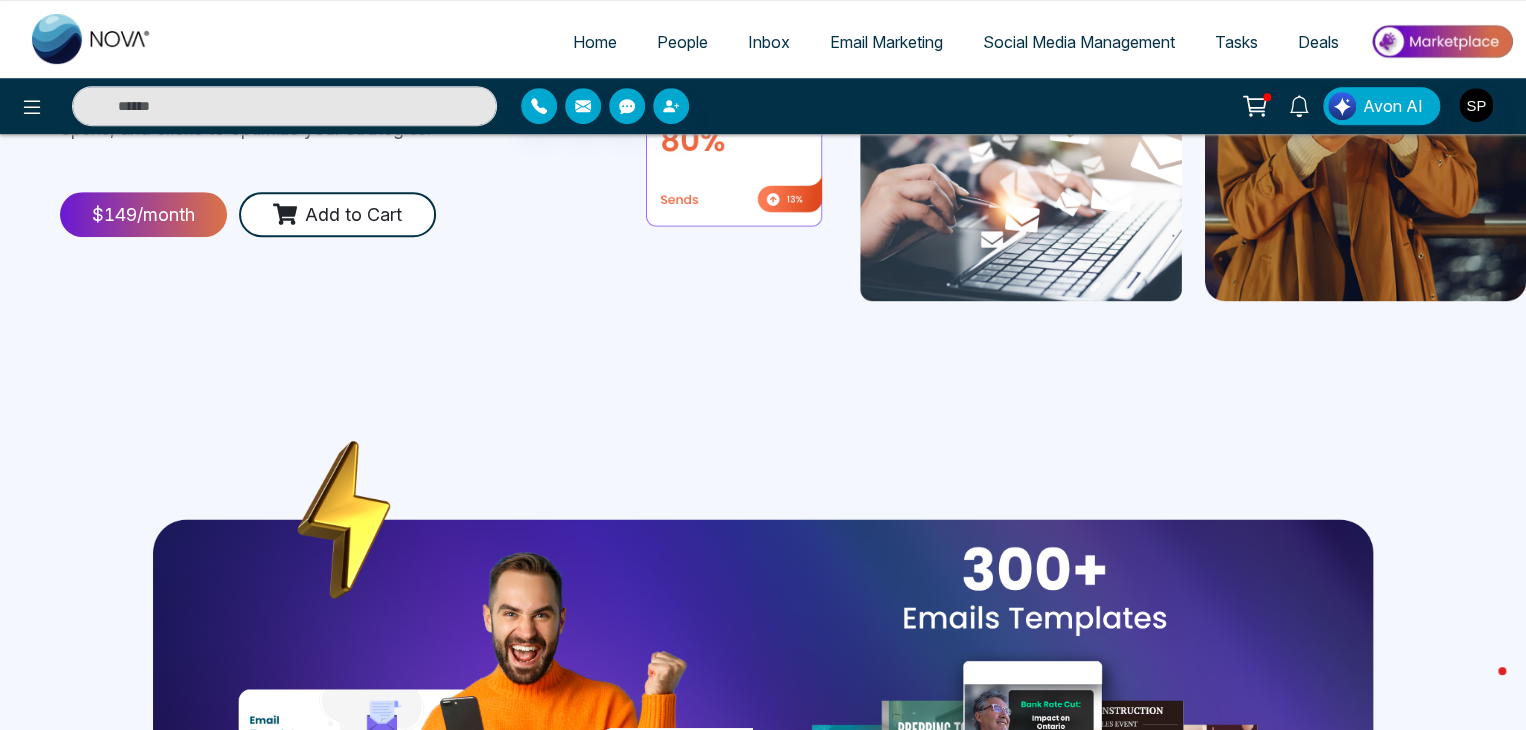 scroll, scrollTop: 0, scrollLeft: 0, axis: both 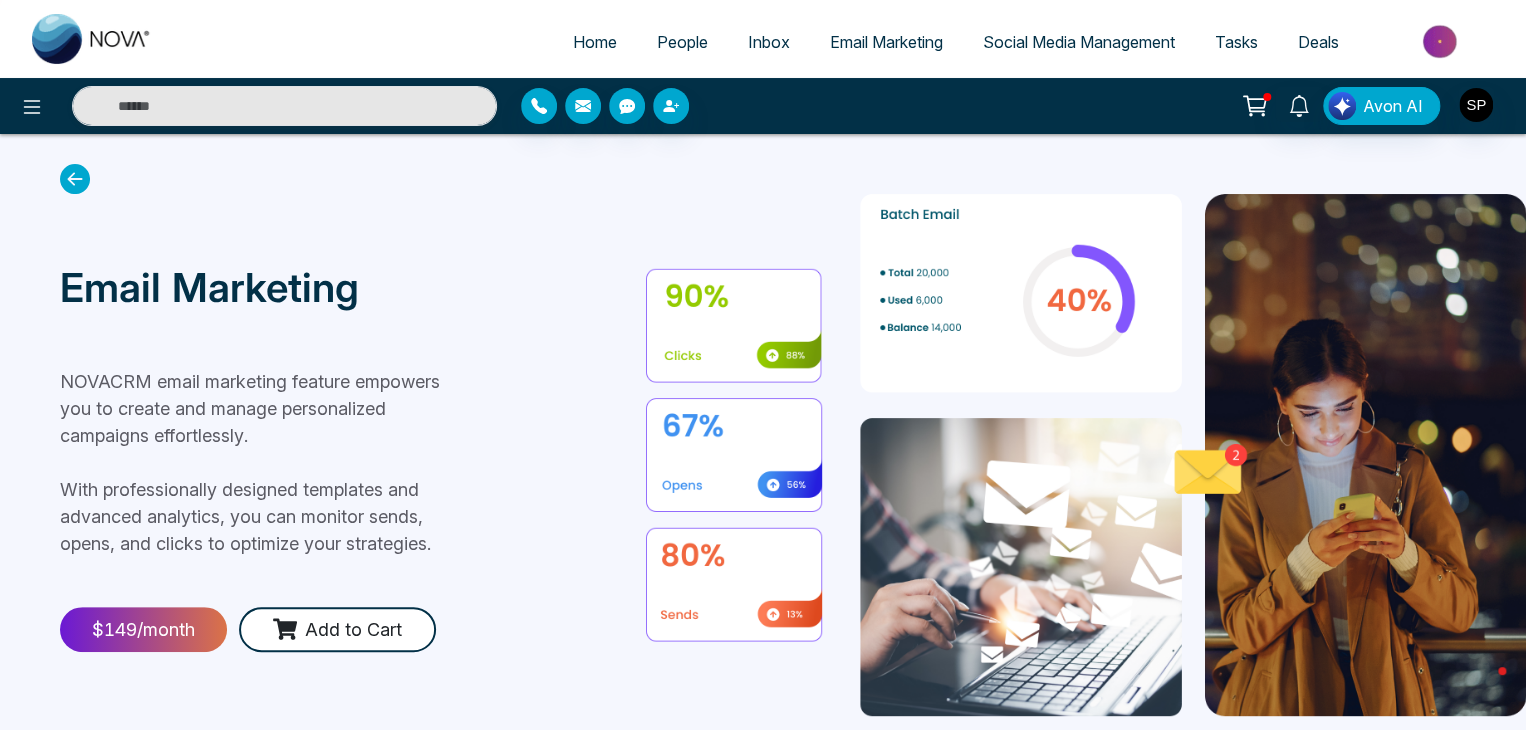 click 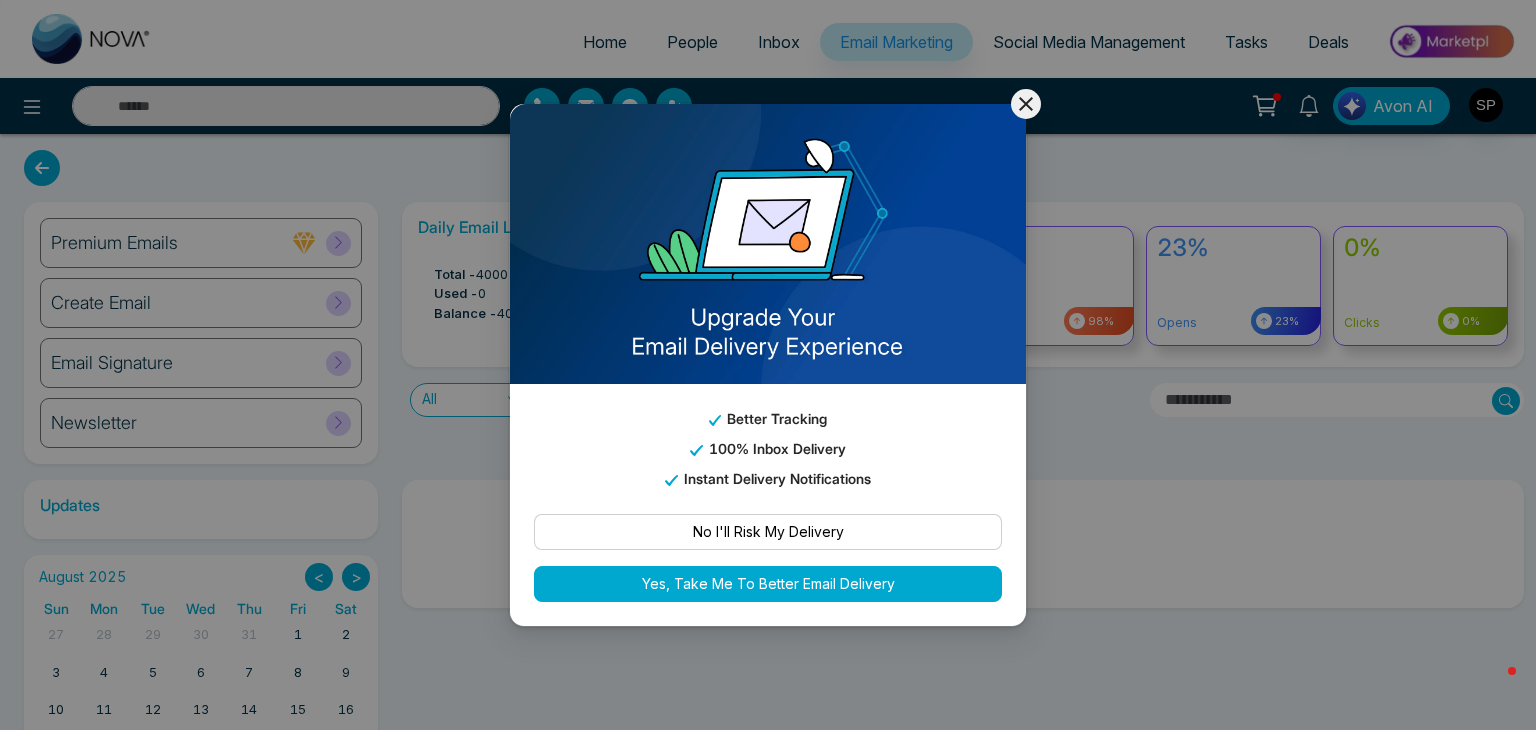 click 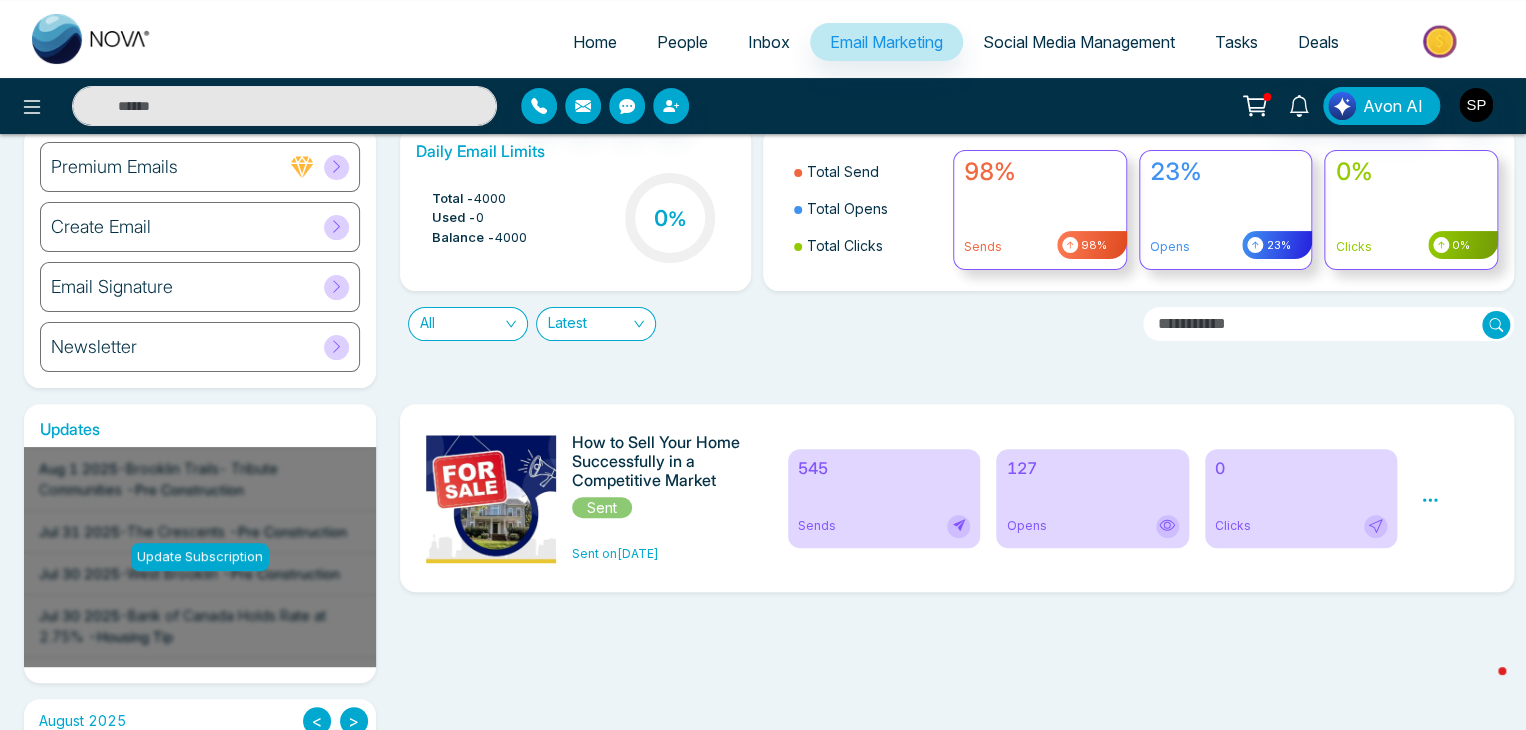 scroll, scrollTop: 0, scrollLeft: 0, axis: both 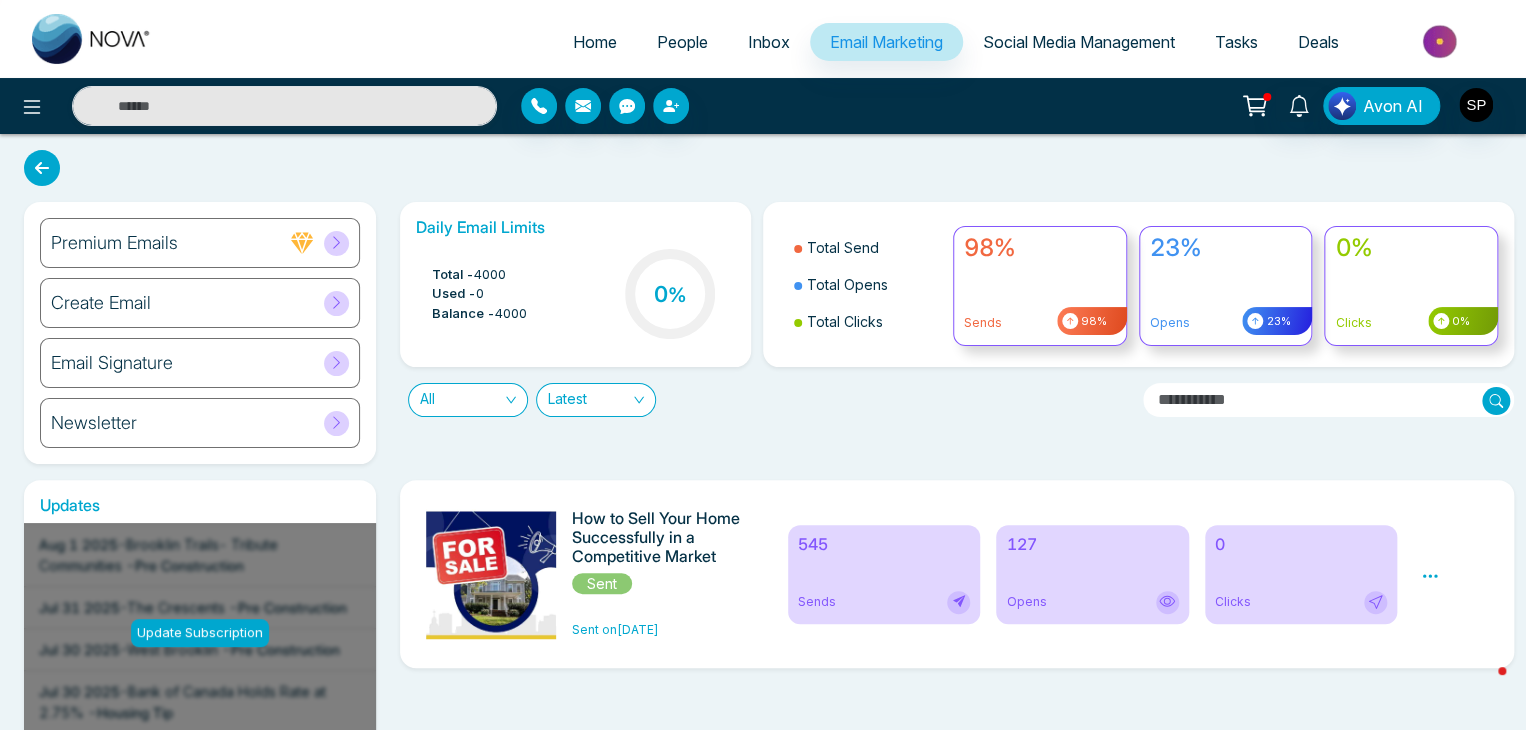 click on "Newsletter" at bounding box center (200, 423) 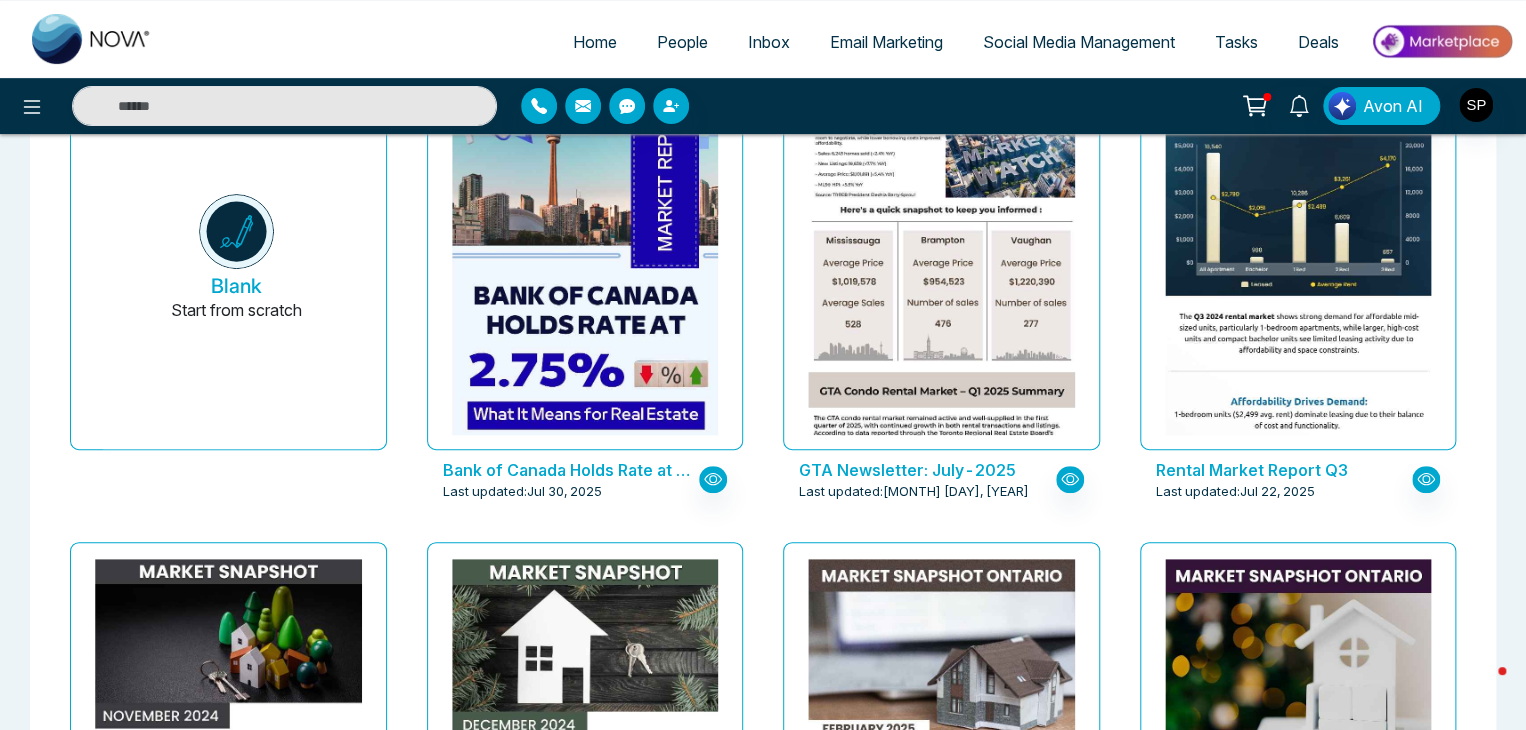 scroll, scrollTop: 220, scrollLeft: 0, axis: vertical 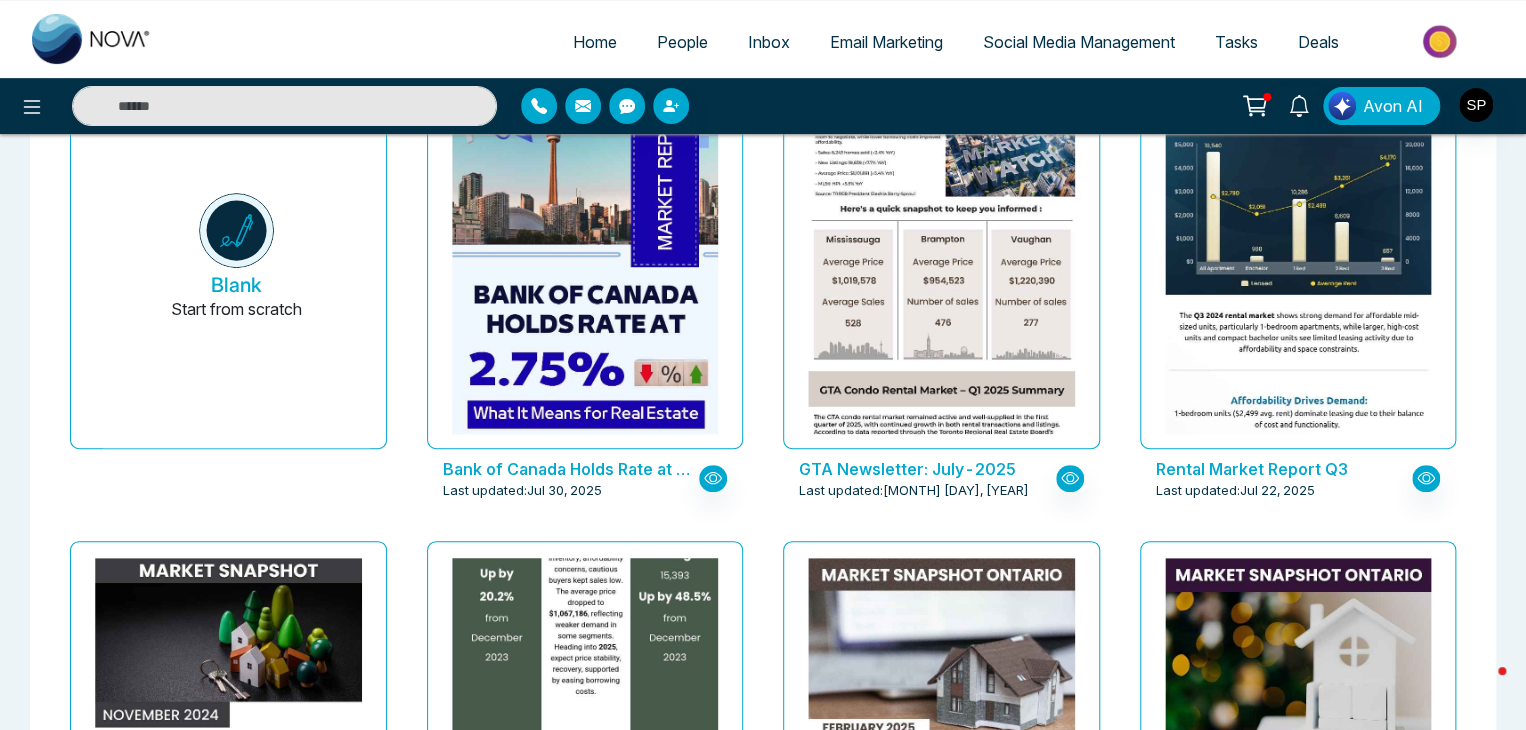 click at bounding box center (584, -57) 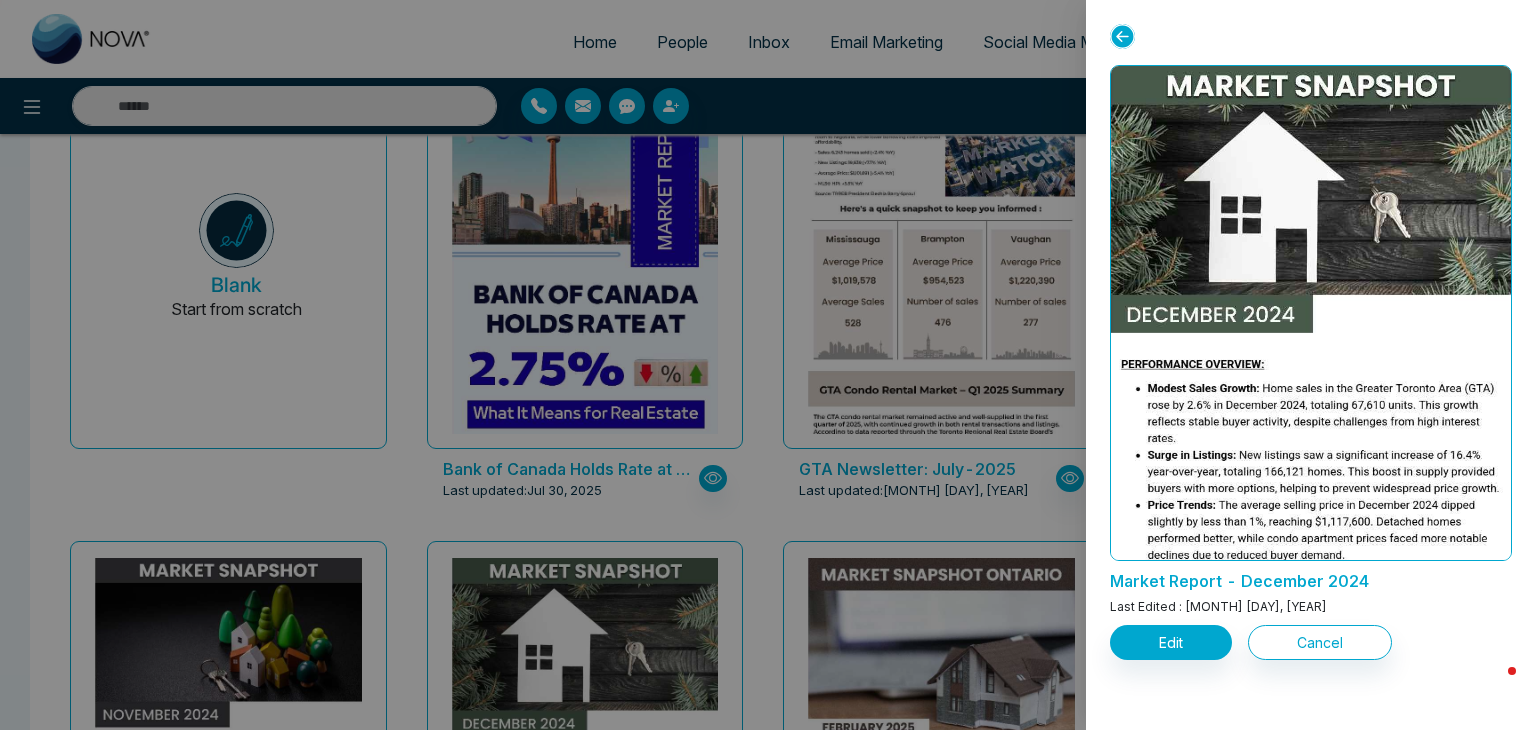 click at bounding box center (768, 365) 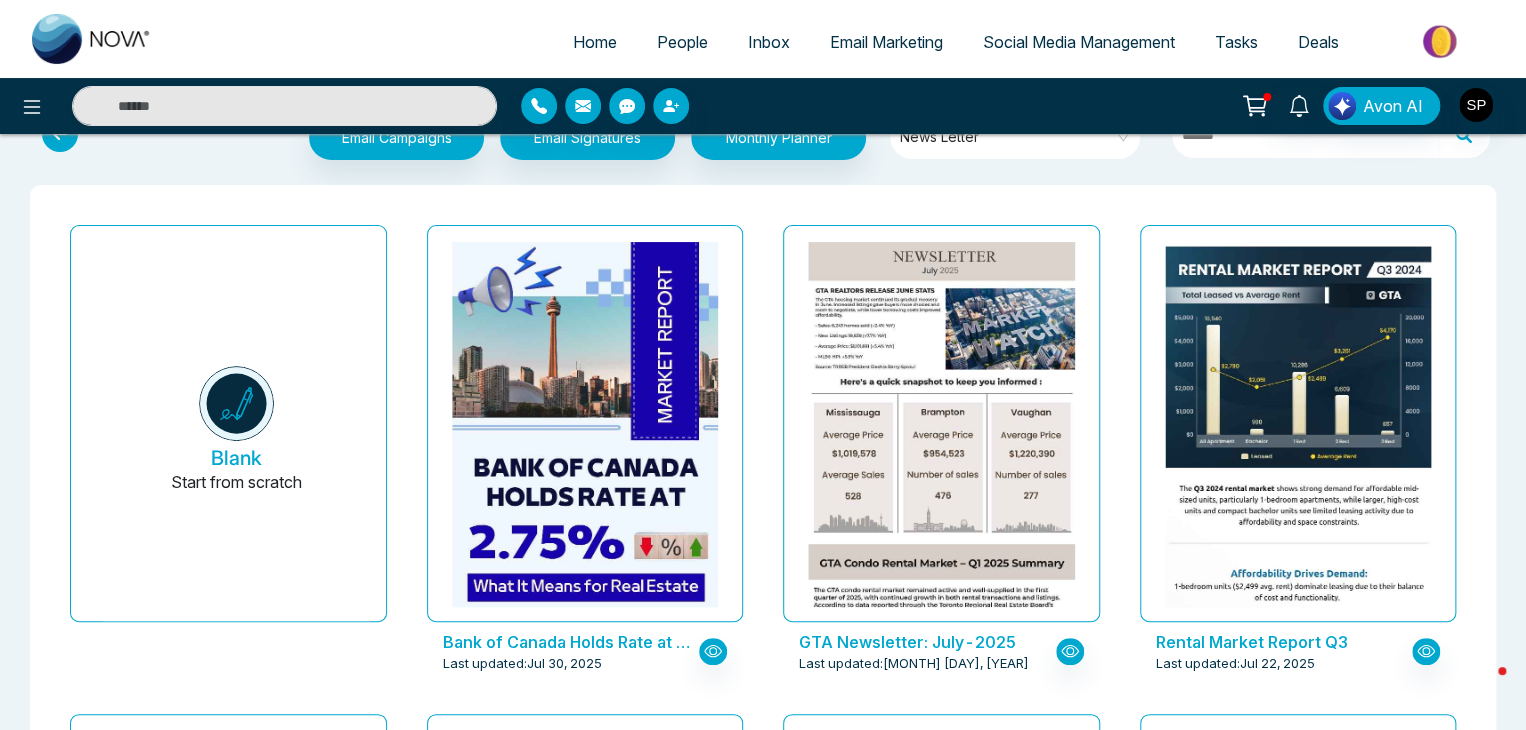 scroll, scrollTop: 0, scrollLeft: 0, axis: both 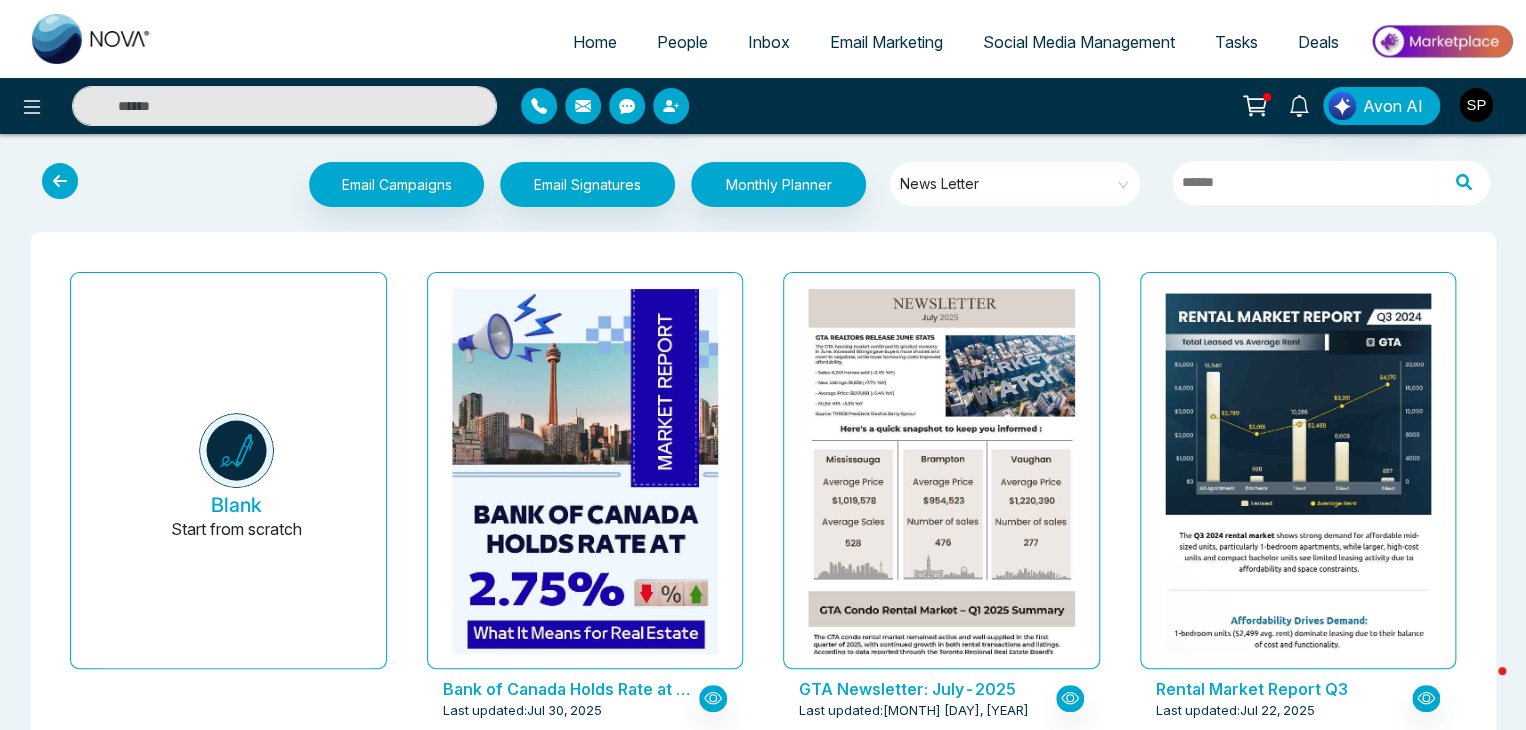 click at bounding box center (60, 181) 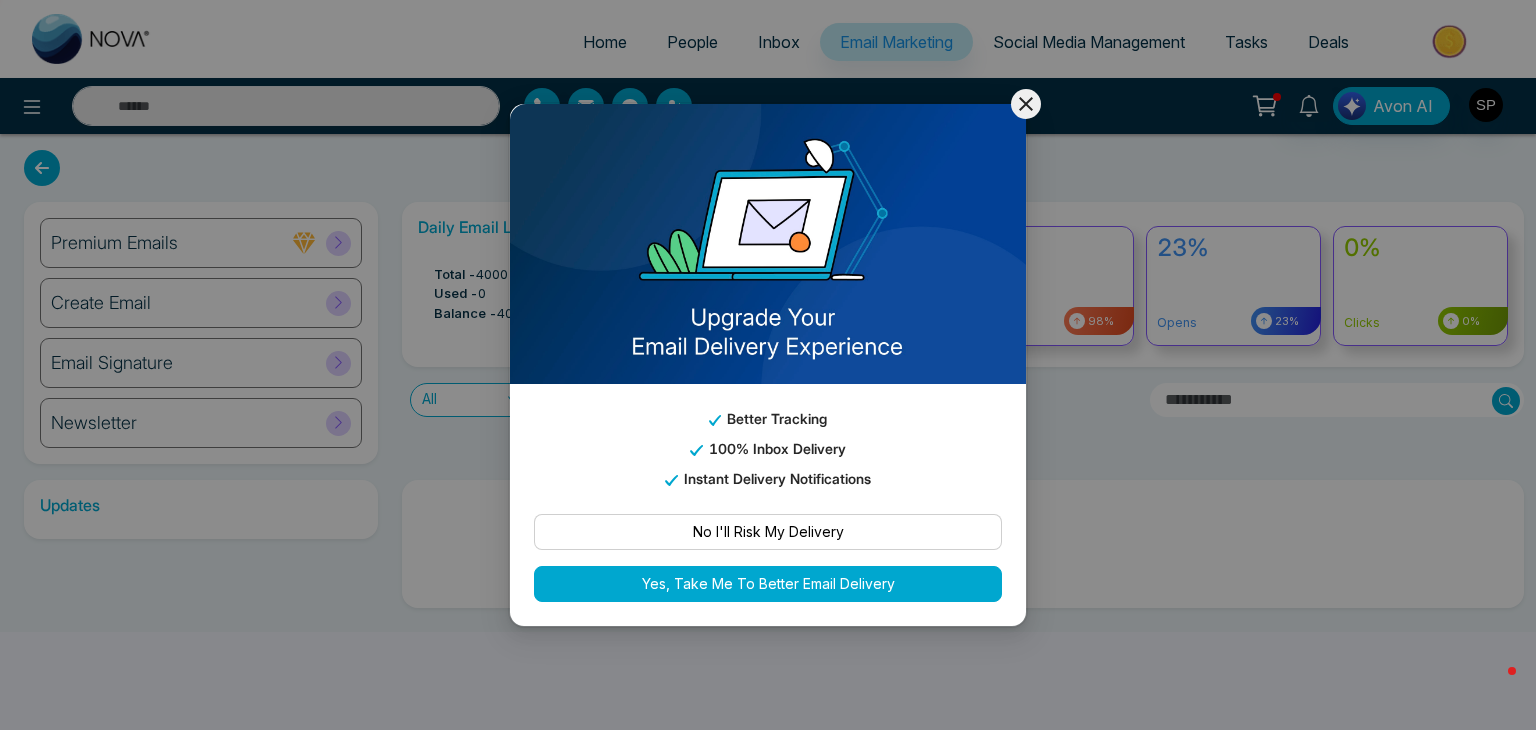 click 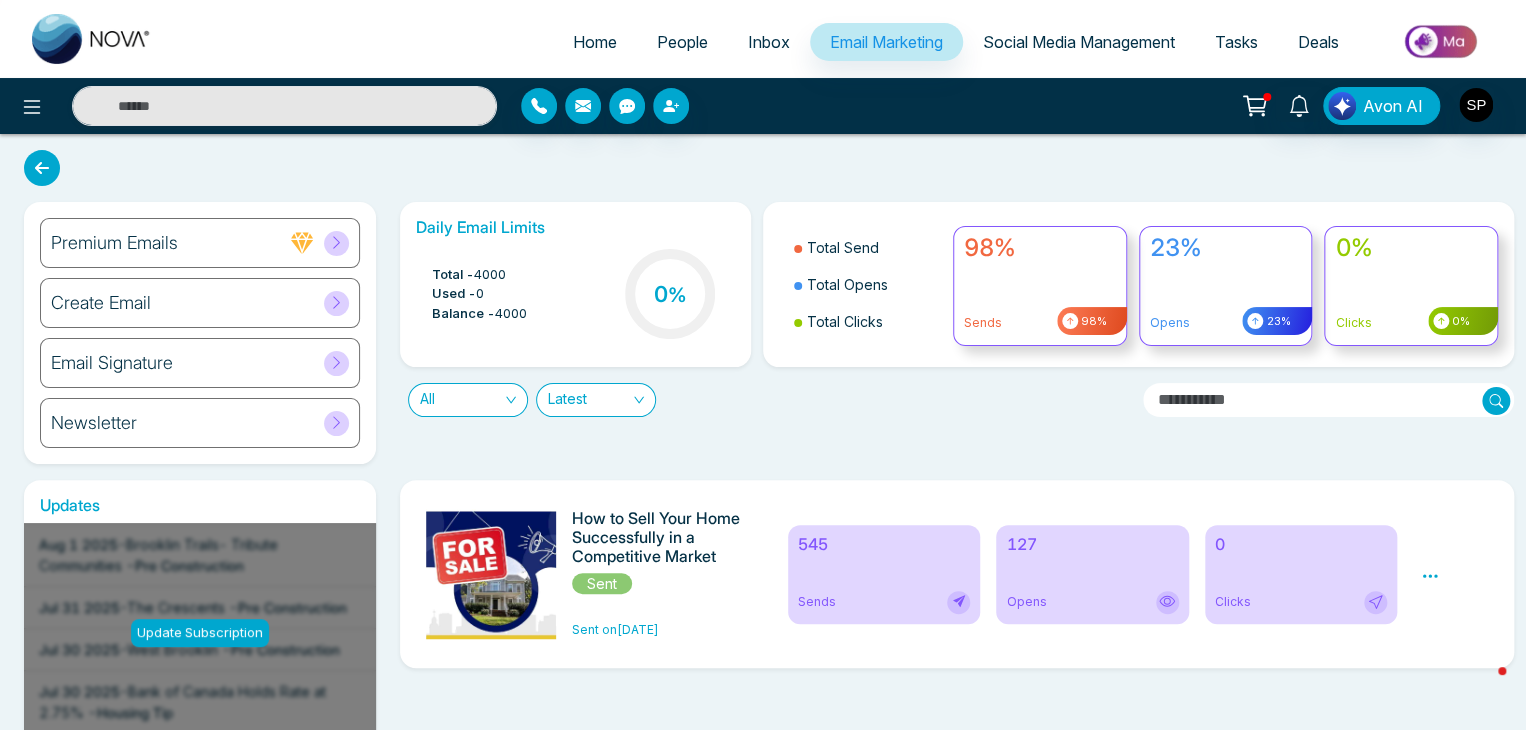 click on "Social Media Management" at bounding box center (1079, 42) 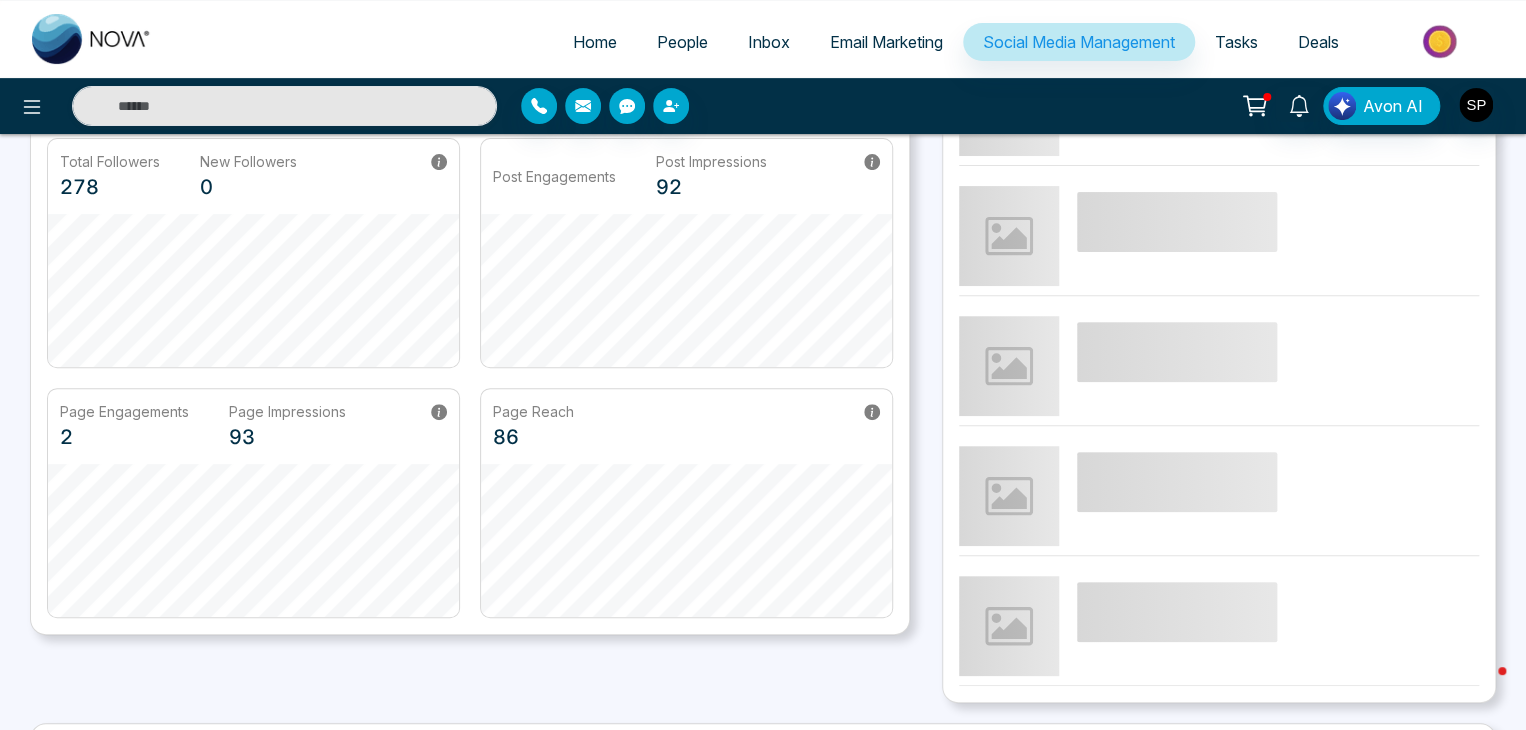 scroll, scrollTop: 560, scrollLeft: 0, axis: vertical 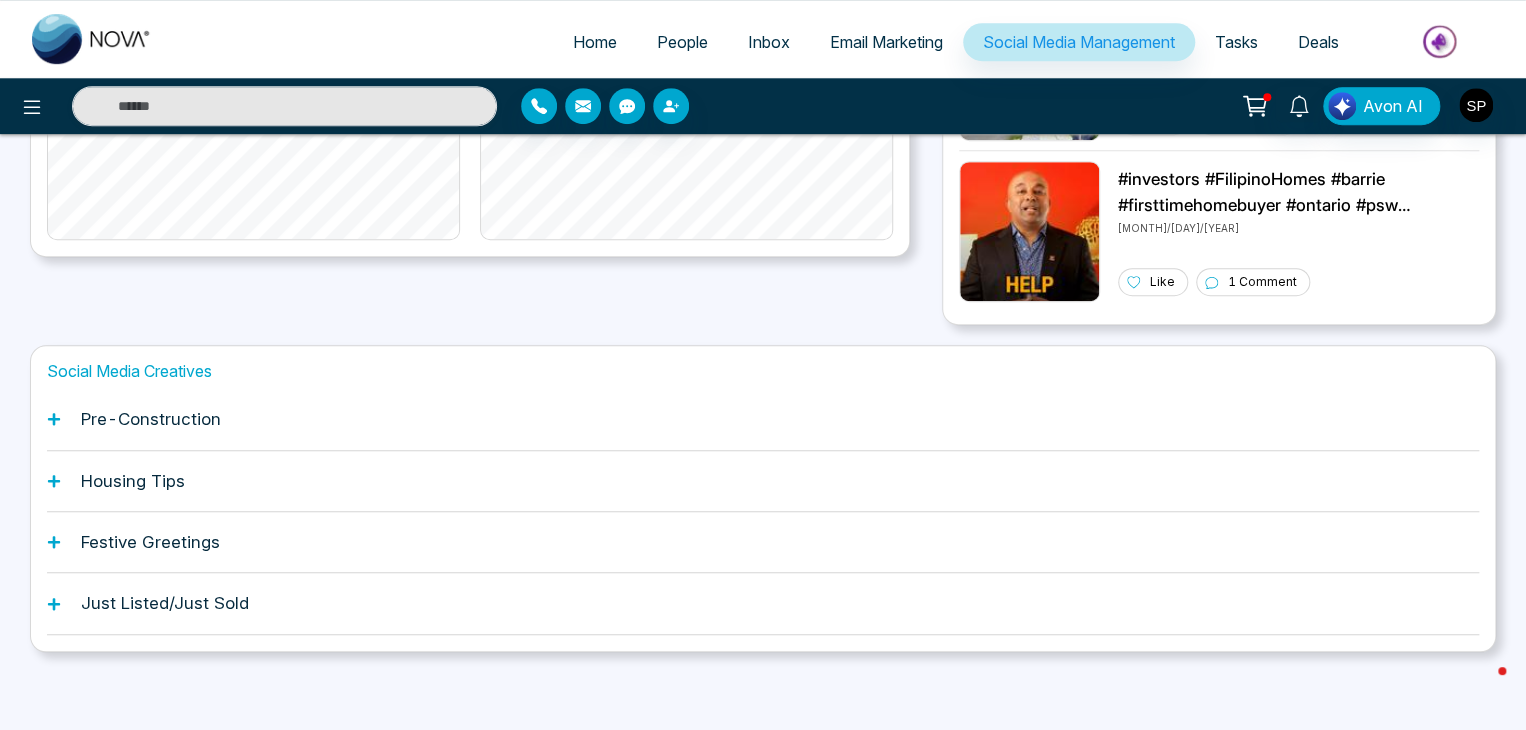 click on "Pre-Construction" at bounding box center (763, 419) 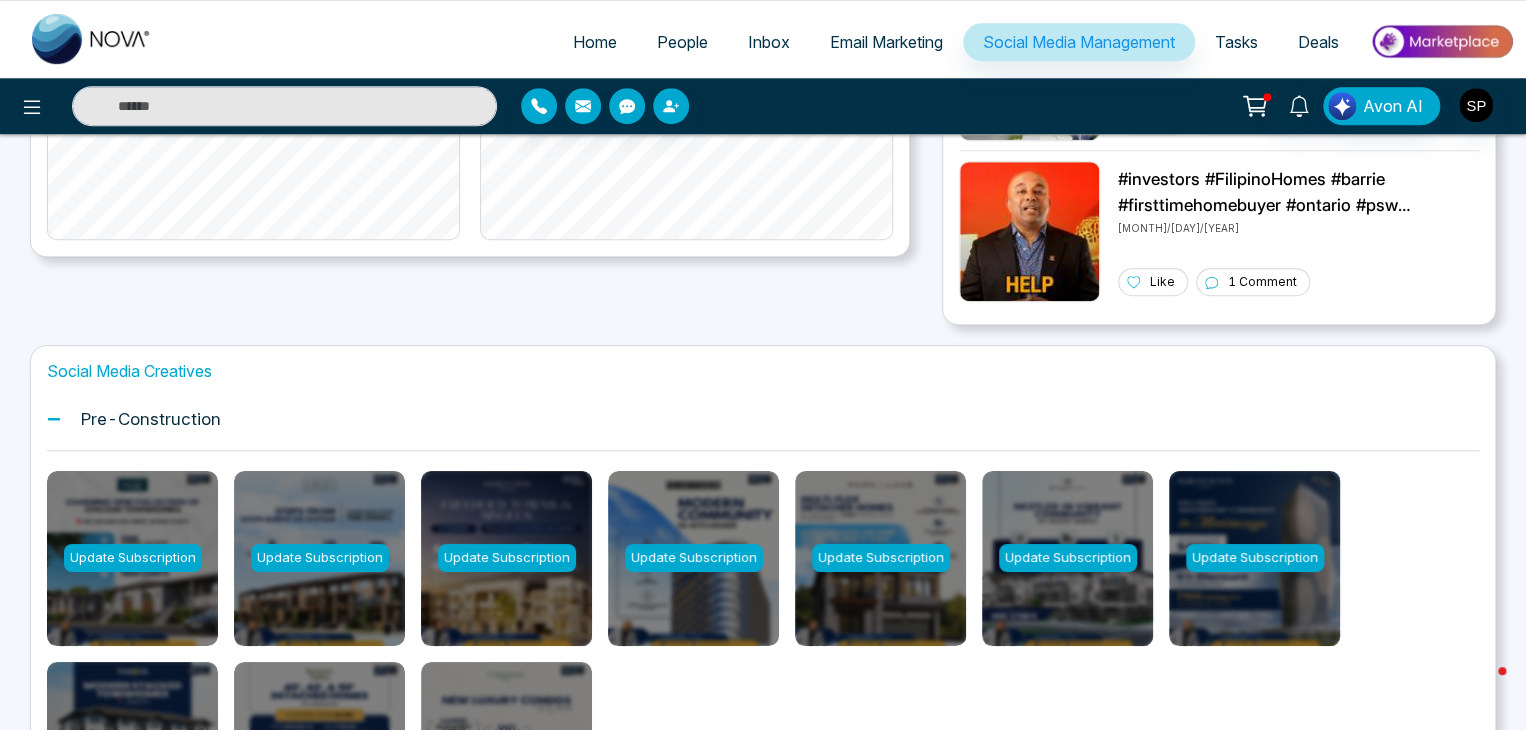 scroll, scrollTop: 860, scrollLeft: 0, axis: vertical 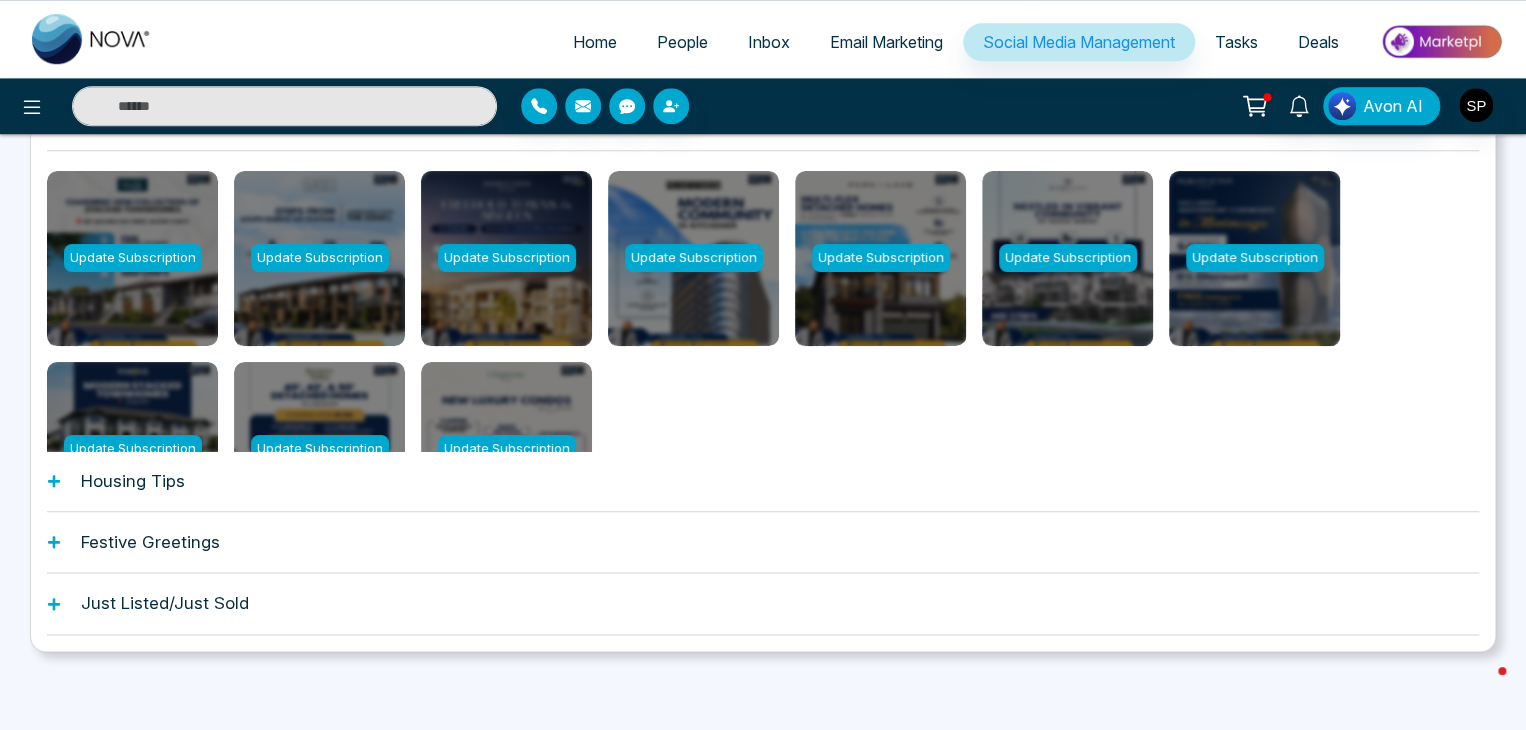 click on "Housing Tips" at bounding box center (763, 481) 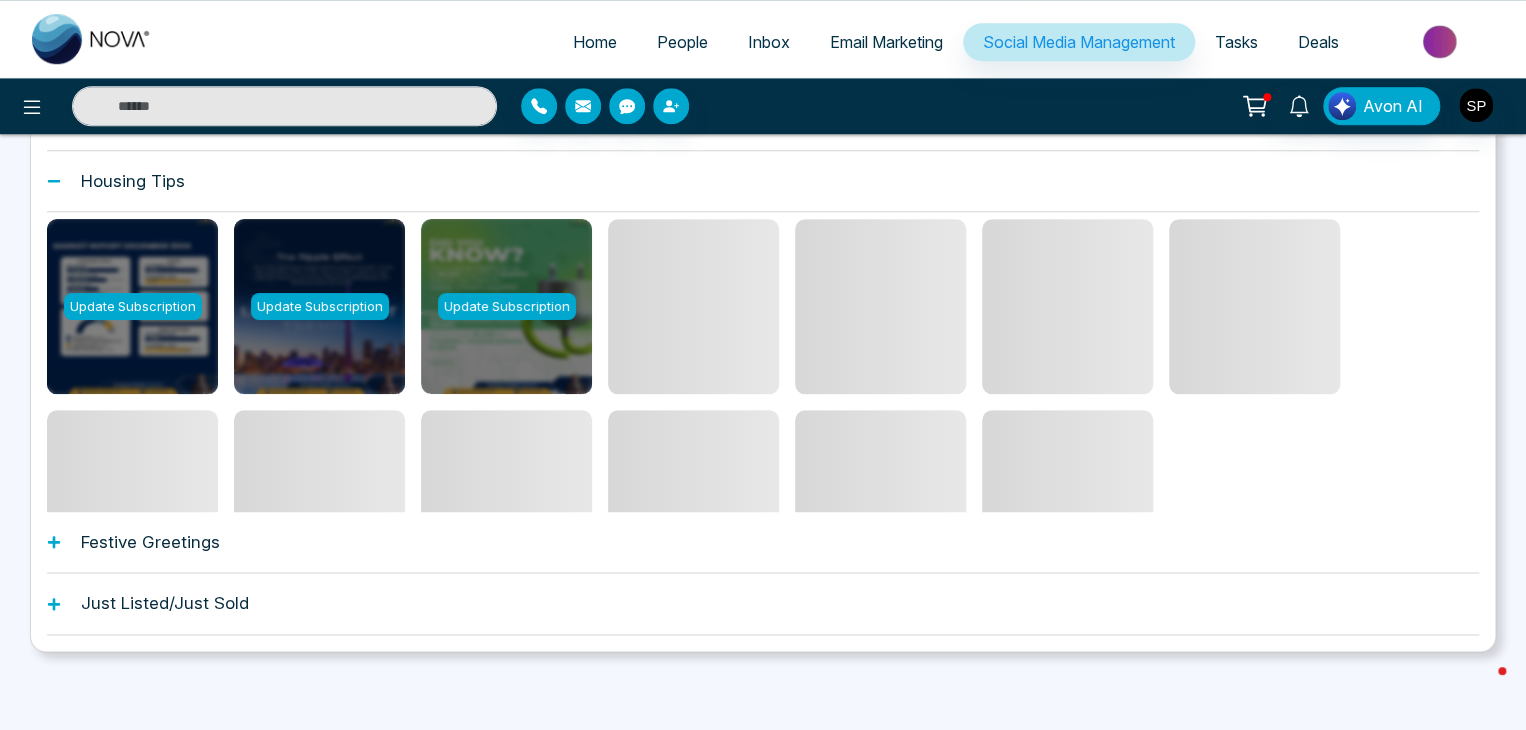 scroll, scrollTop: 208, scrollLeft: 0, axis: vertical 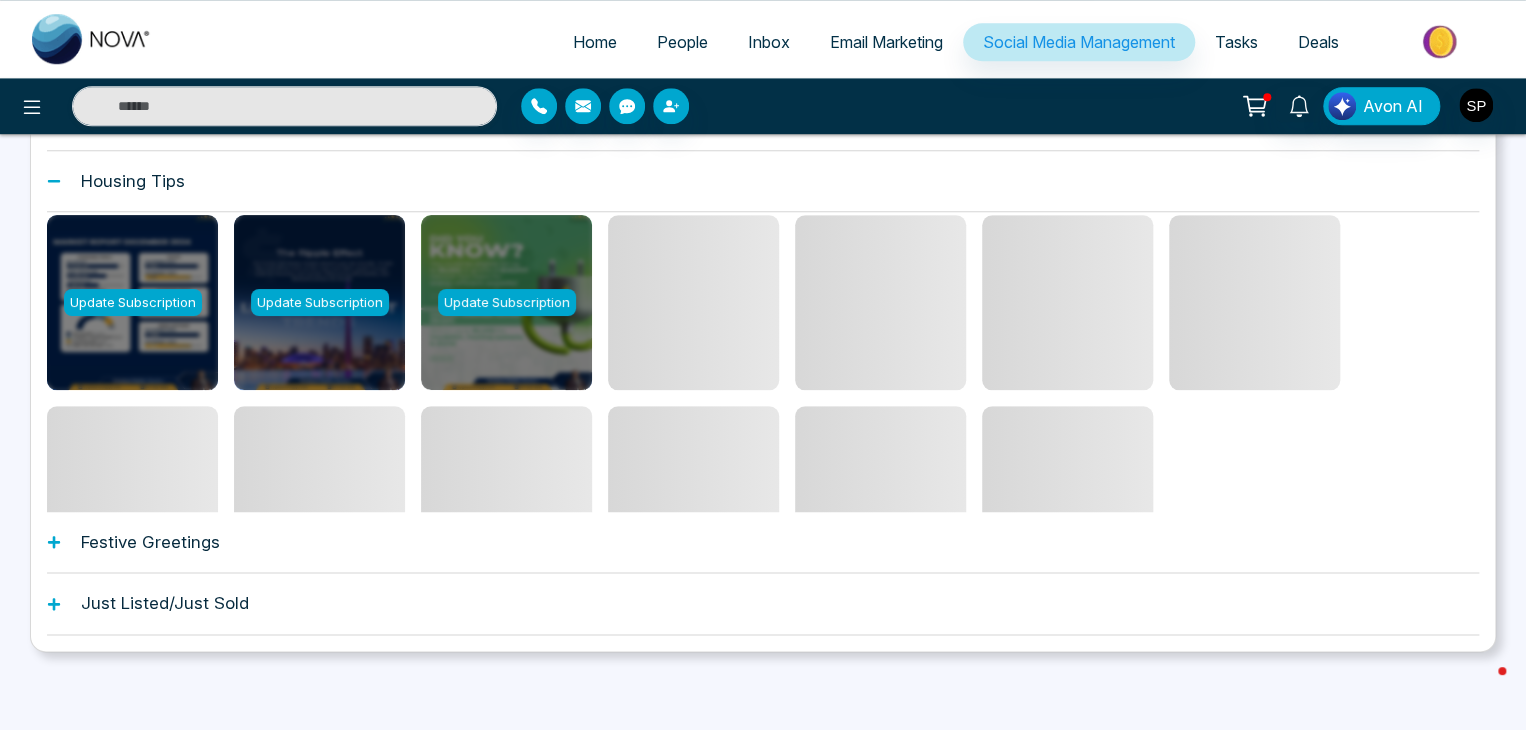 click on "Festive Greetings" at bounding box center (150, 542) 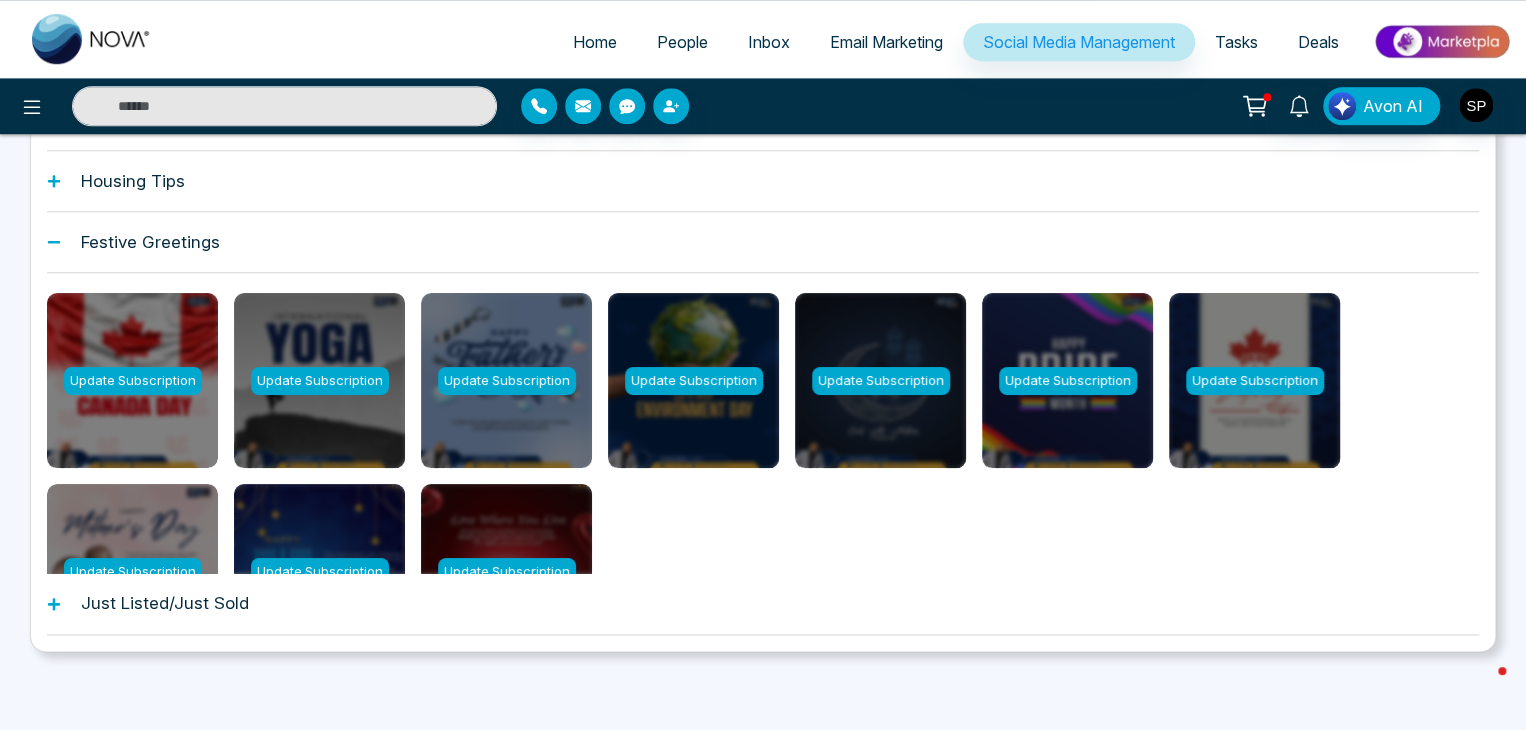 click on "Just Listed/Just Sold" at bounding box center (763, 603) 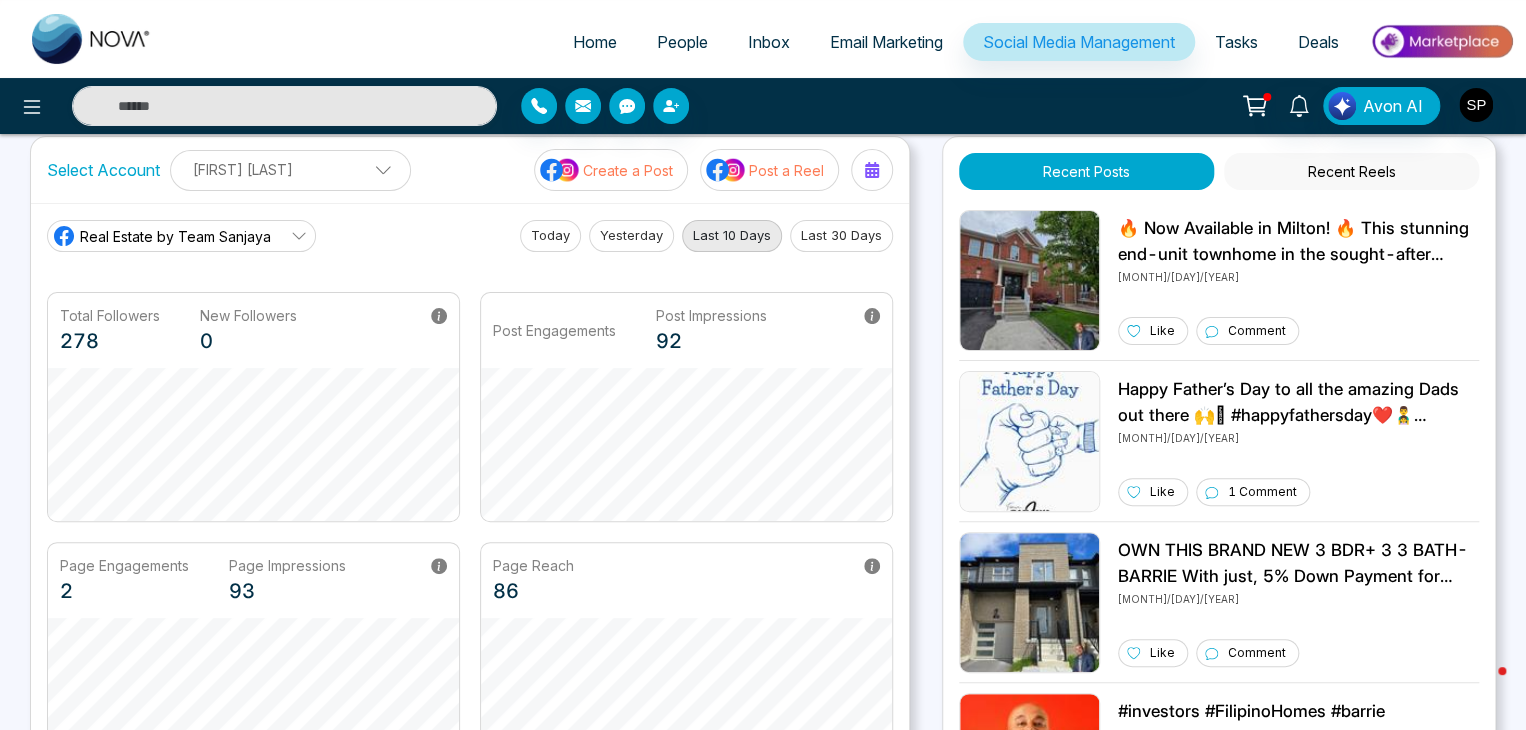 scroll, scrollTop: 0, scrollLeft: 0, axis: both 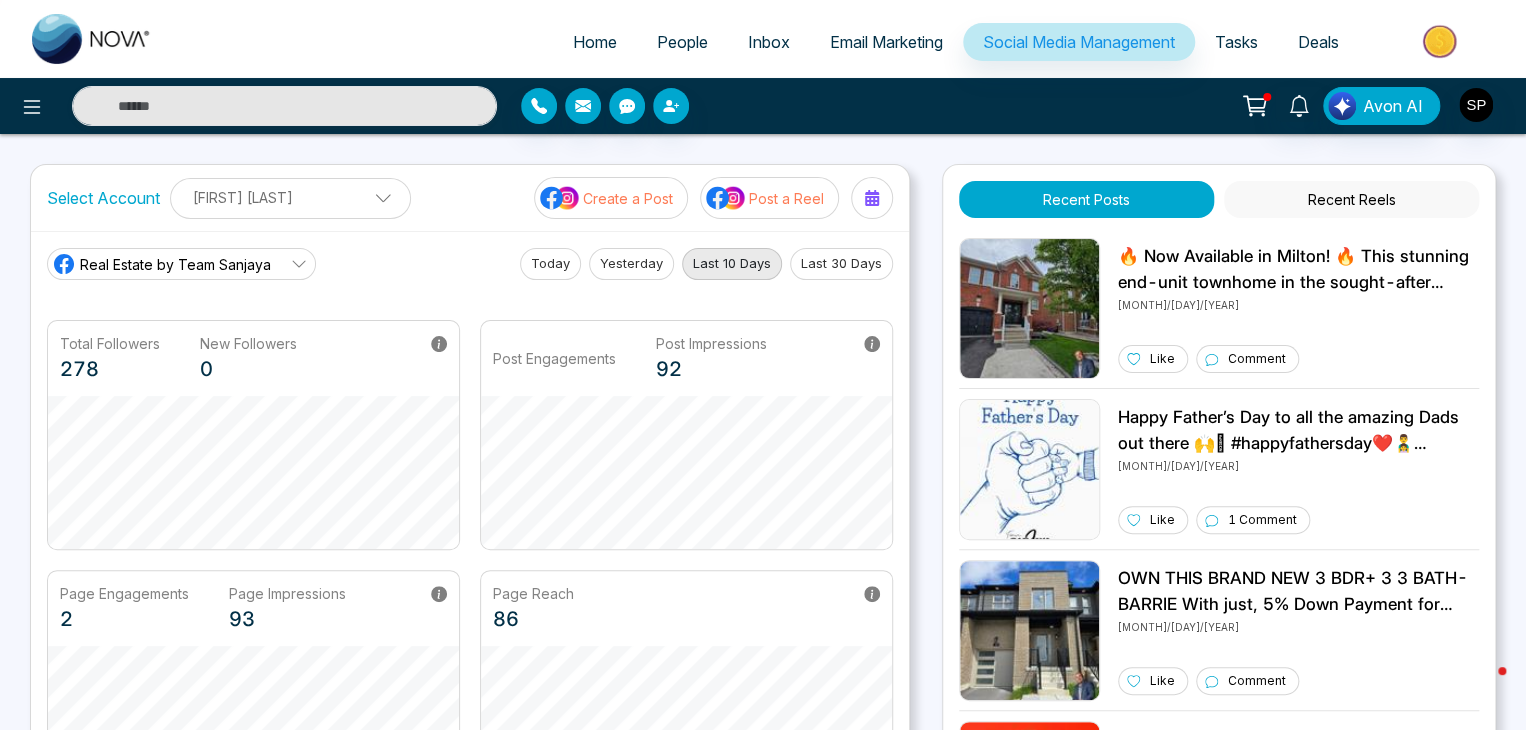 click on "Post a Reel" at bounding box center (769, 198) 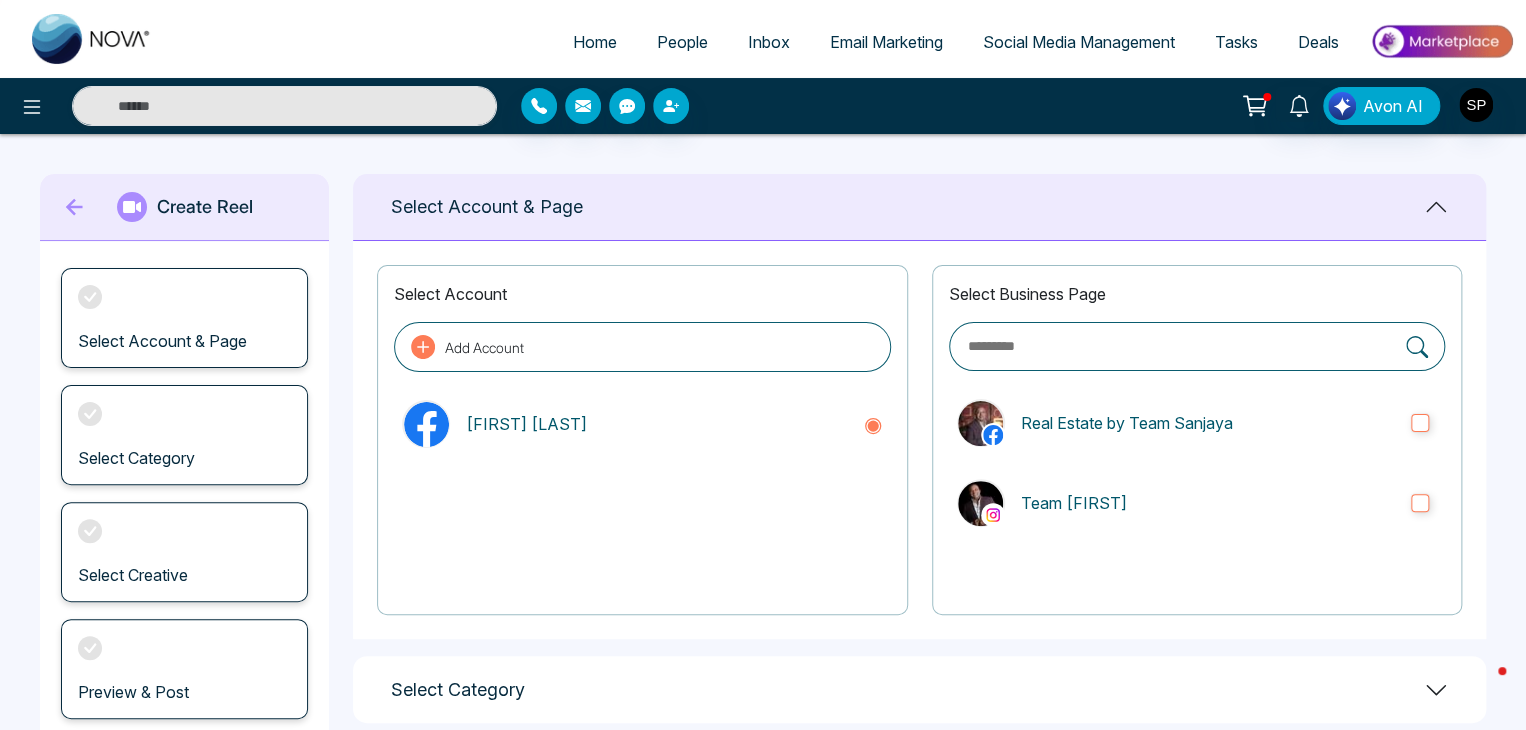 scroll, scrollTop: 280, scrollLeft: 0, axis: vertical 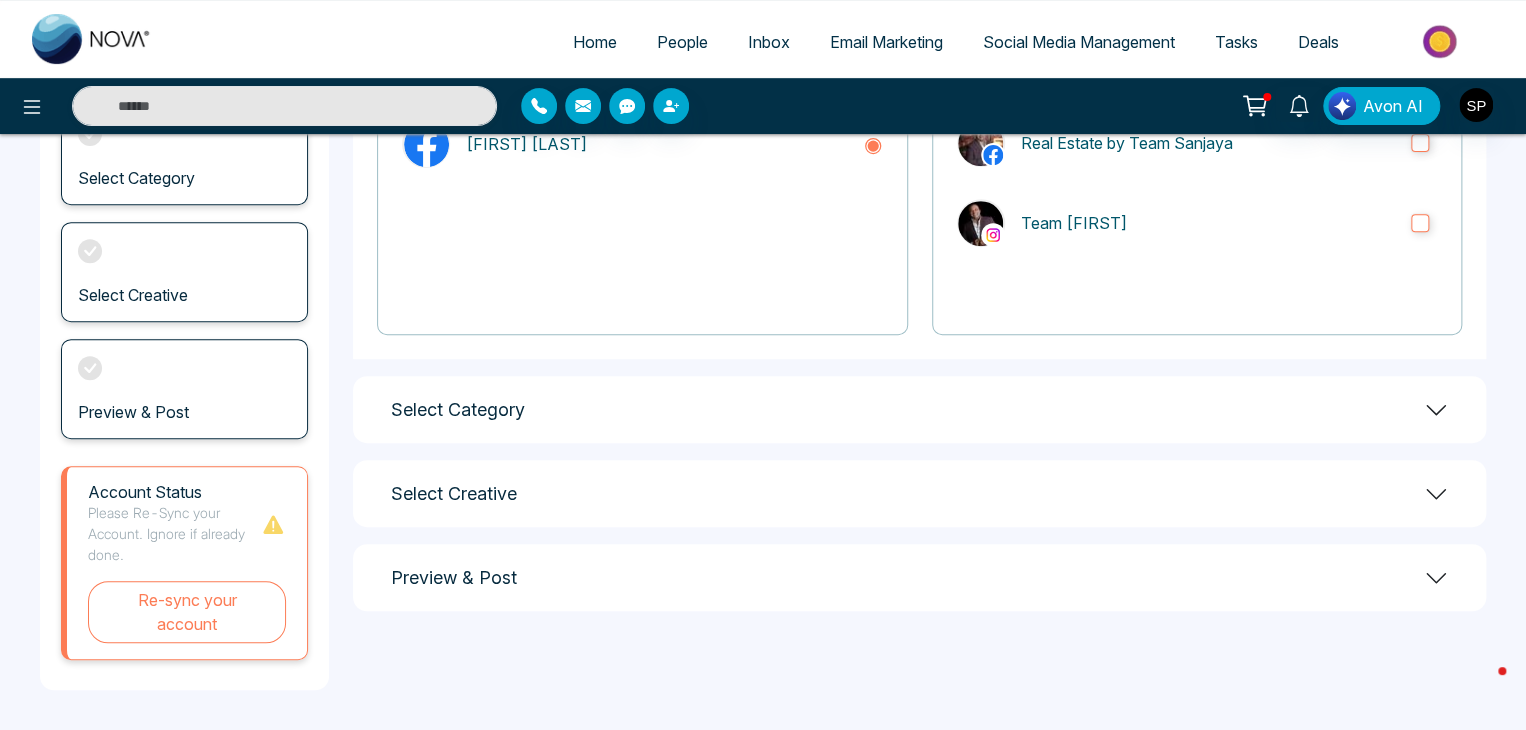 click on "Select Category" at bounding box center (919, 409) 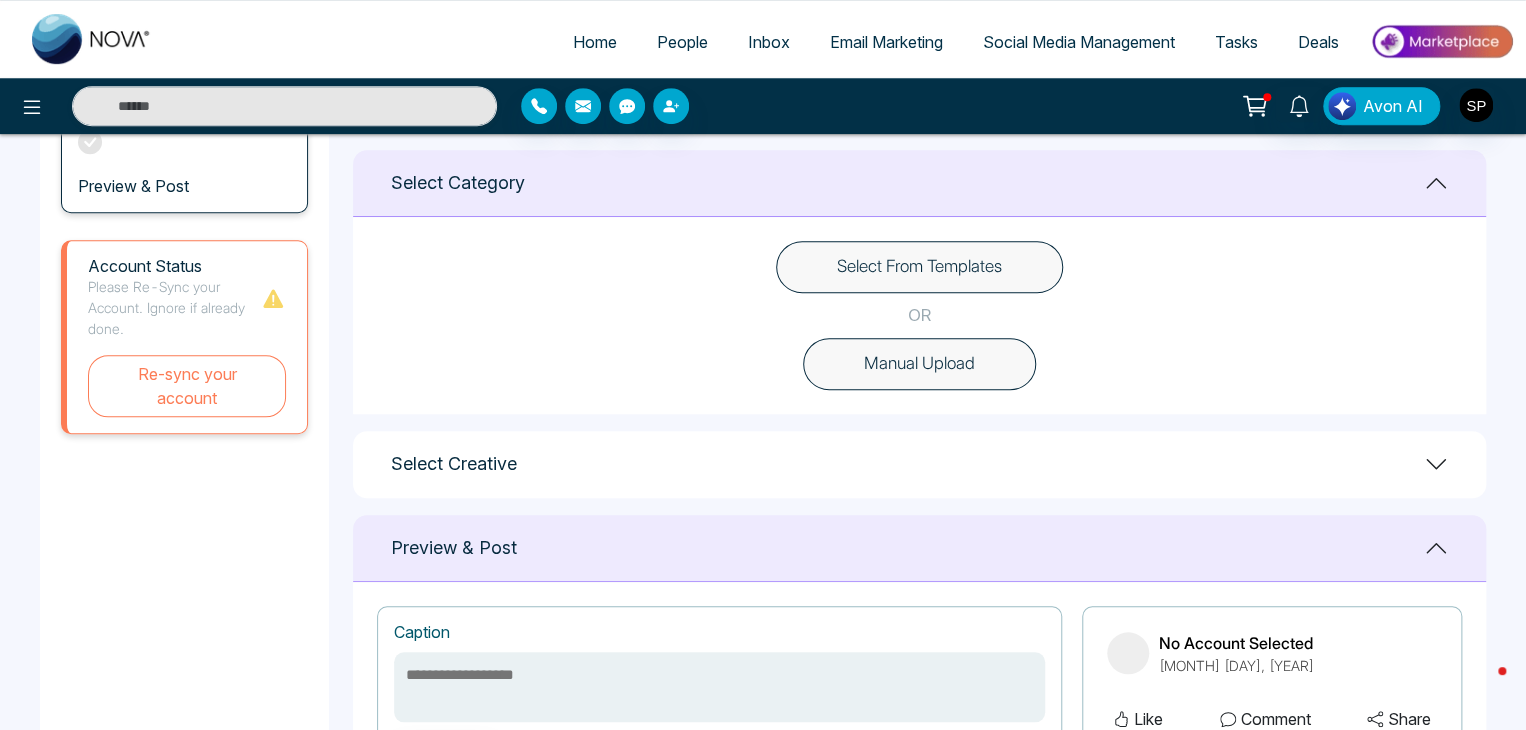 scroll, scrollTop: 505, scrollLeft: 0, axis: vertical 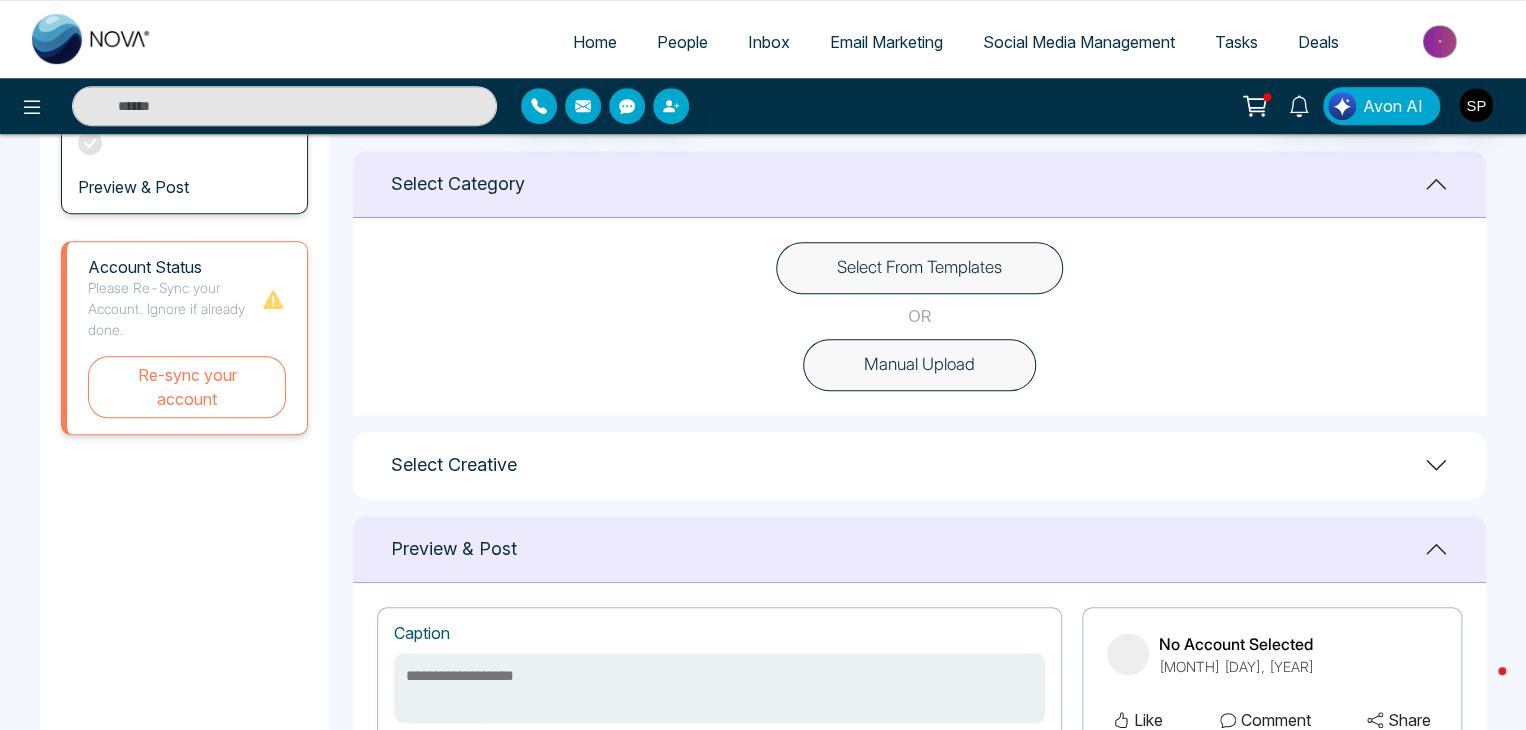 click on "Select Creative" at bounding box center [454, 465] 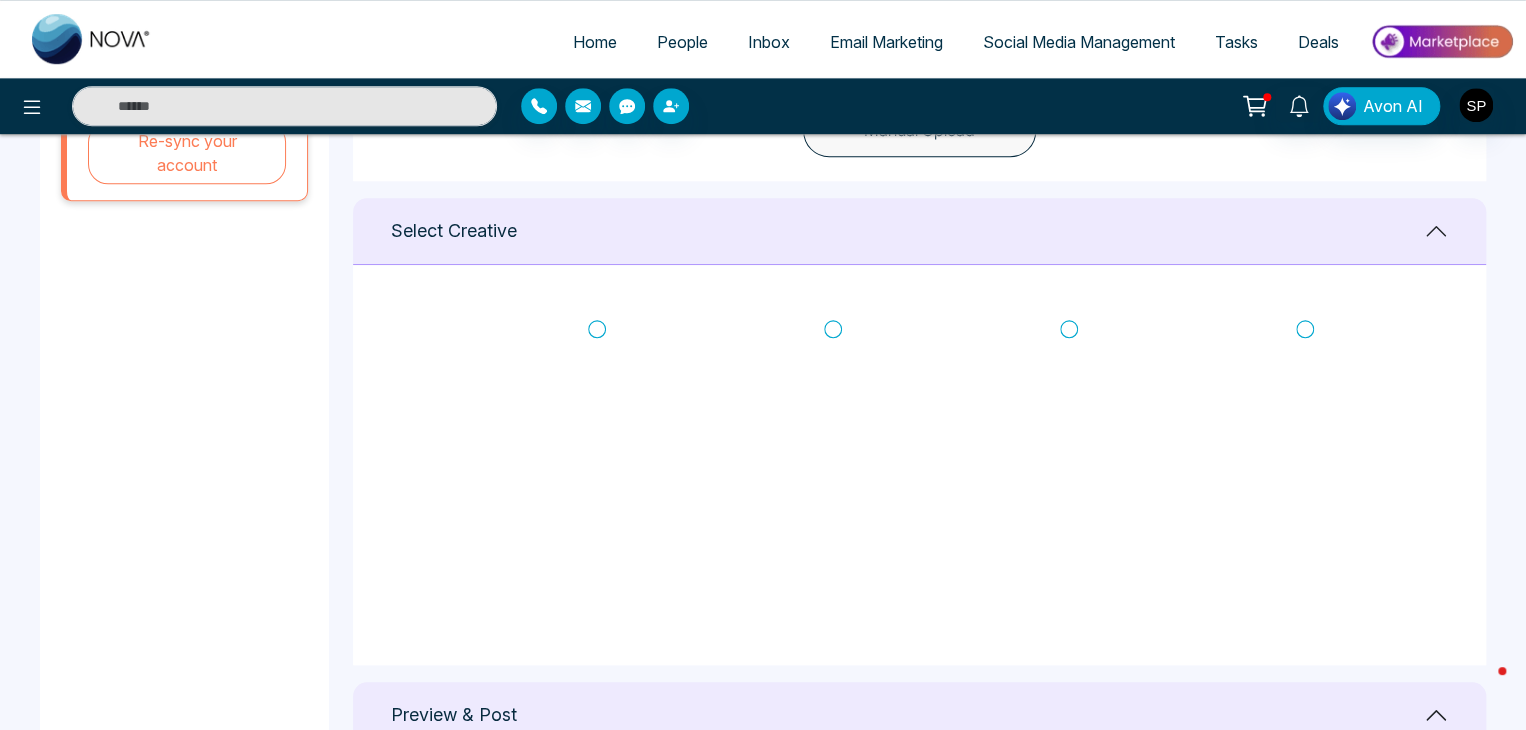 scroll, scrollTop: 736, scrollLeft: 0, axis: vertical 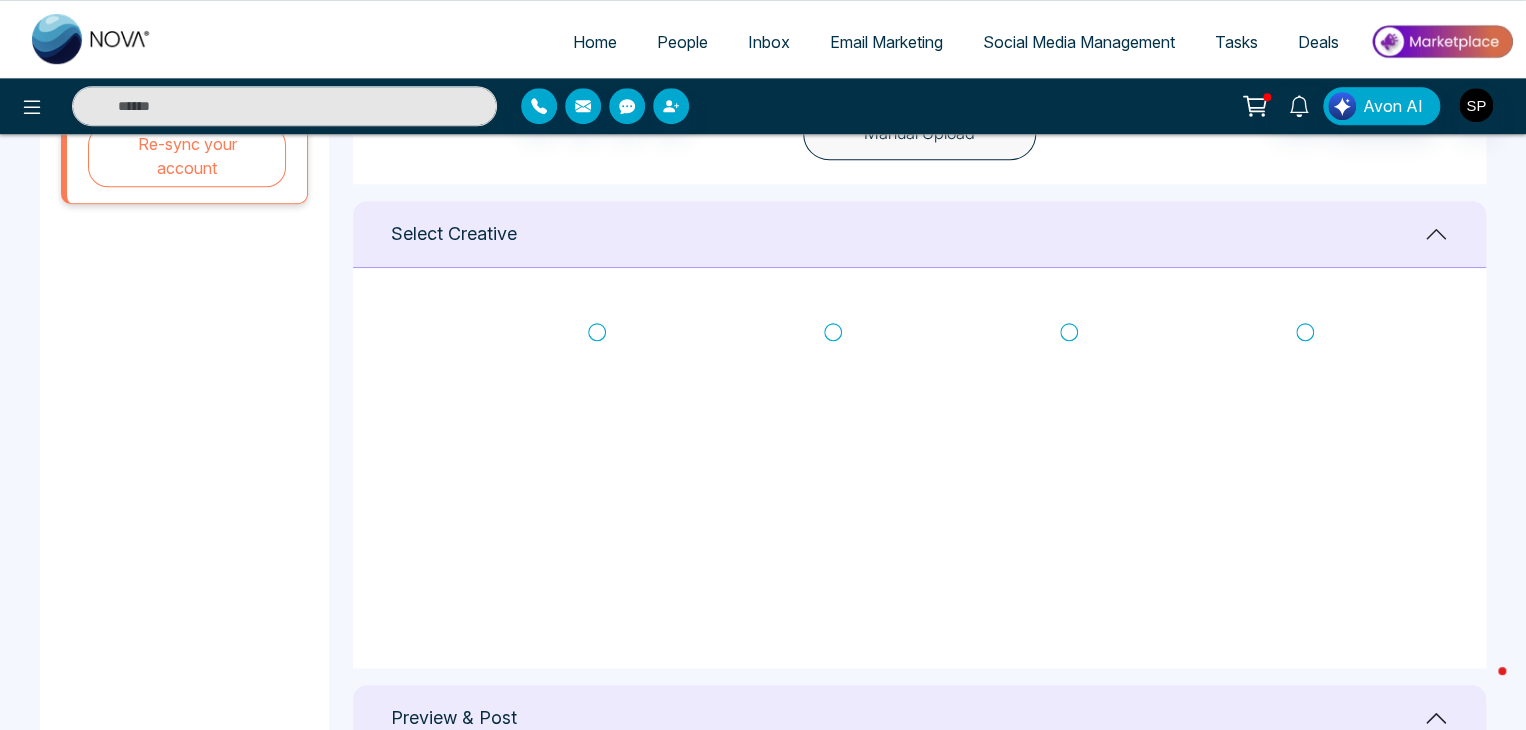 click on "Social Media Management" at bounding box center [1079, 42] 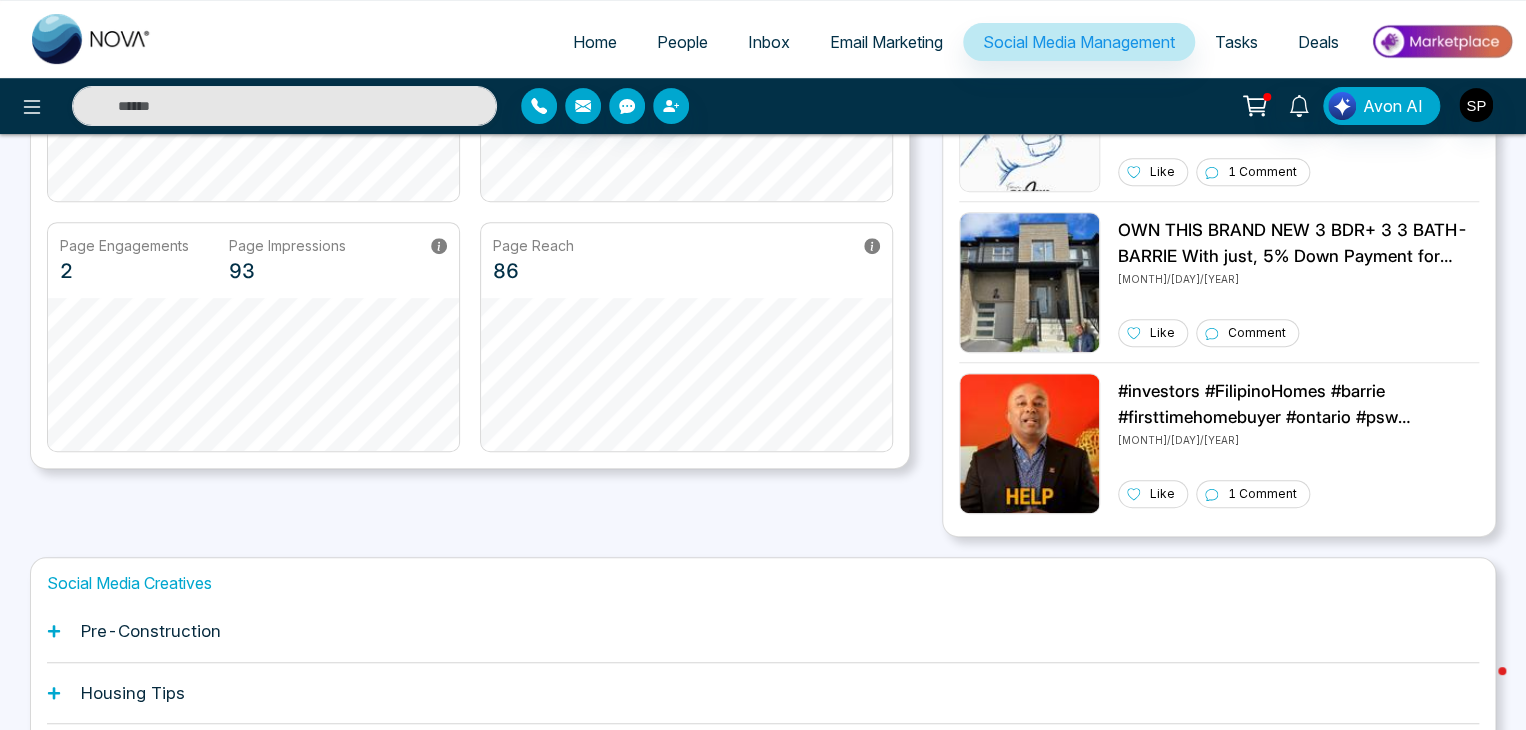 scroll, scrollTop: 560, scrollLeft: 0, axis: vertical 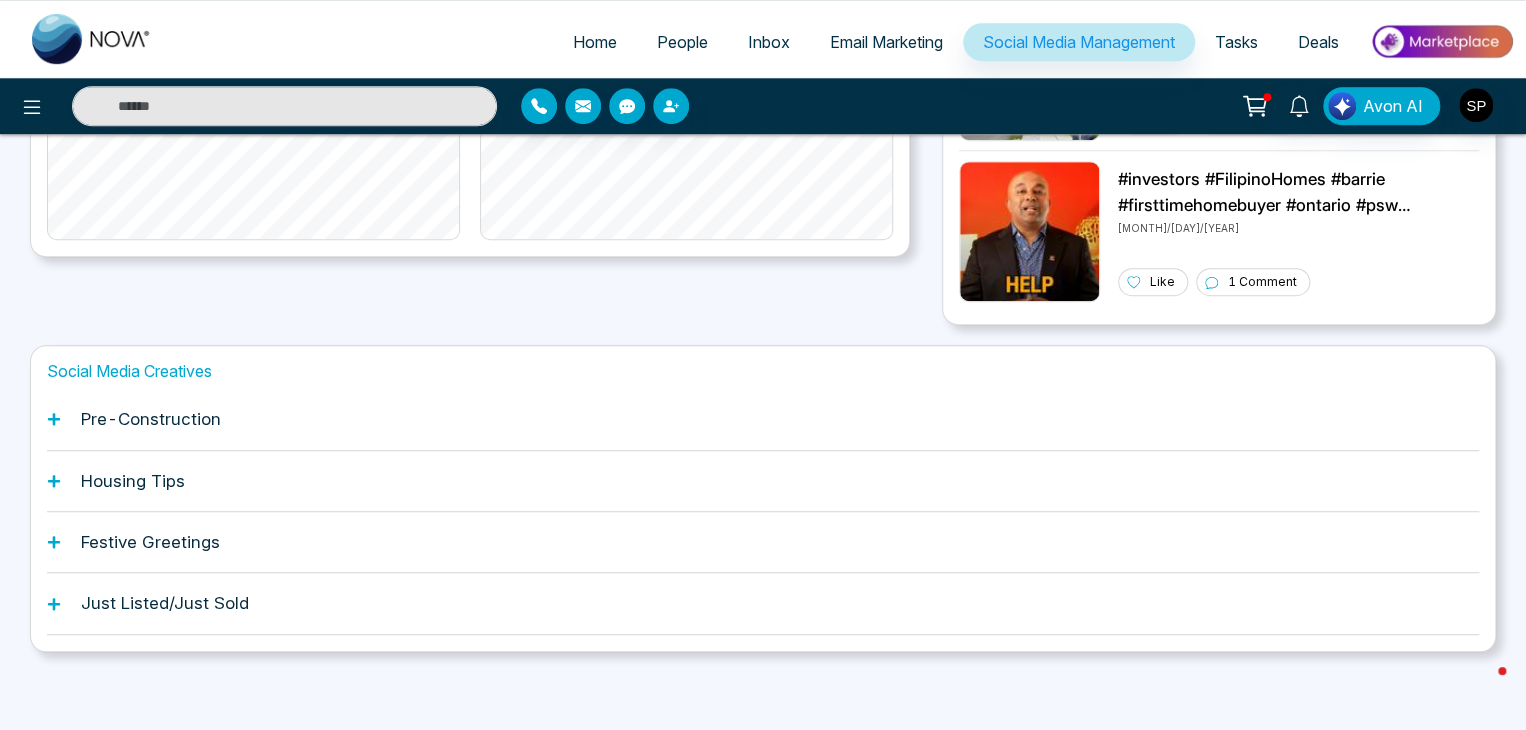 click on "Pre-Construction" at bounding box center (151, 419) 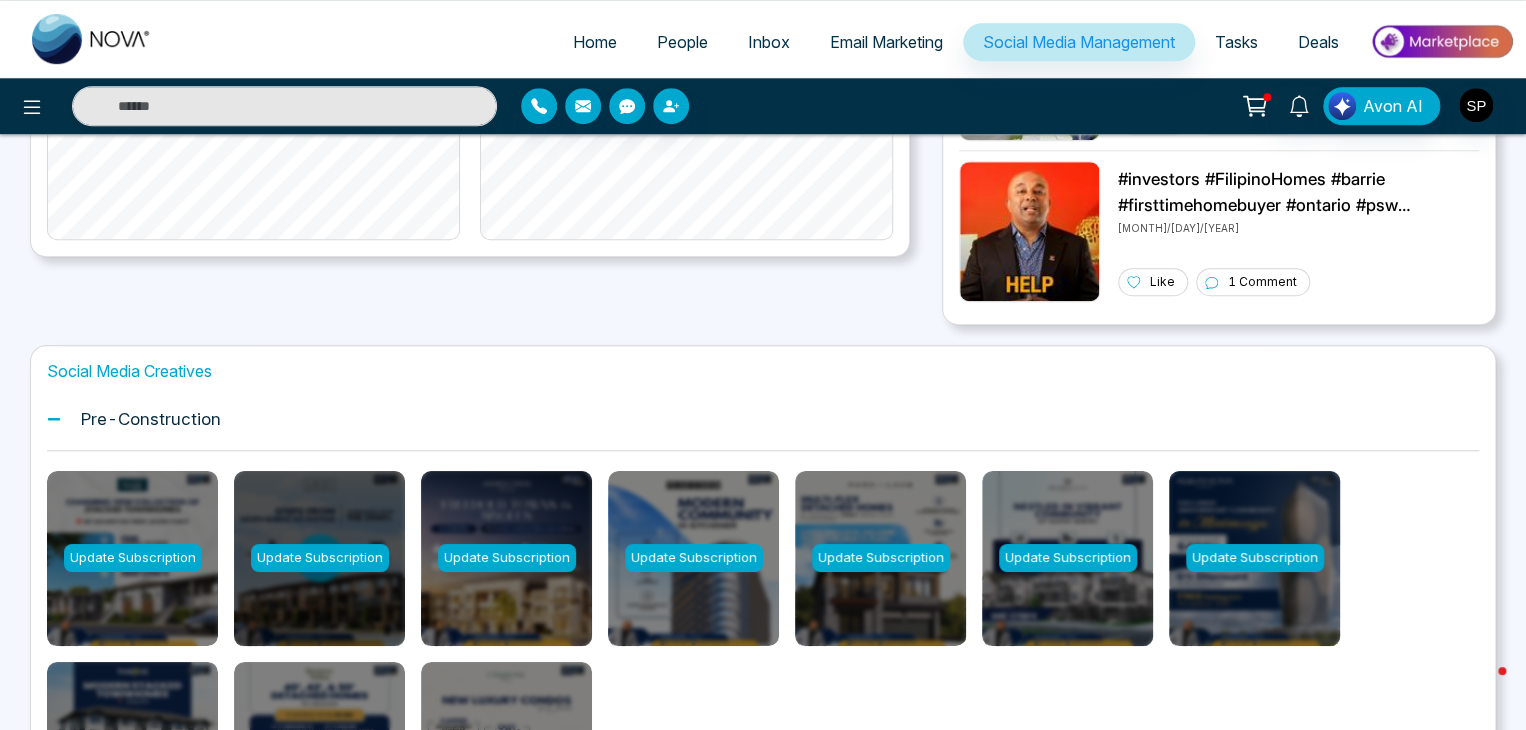 scroll, scrollTop: 296, scrollLeft: 0, axis: vertical 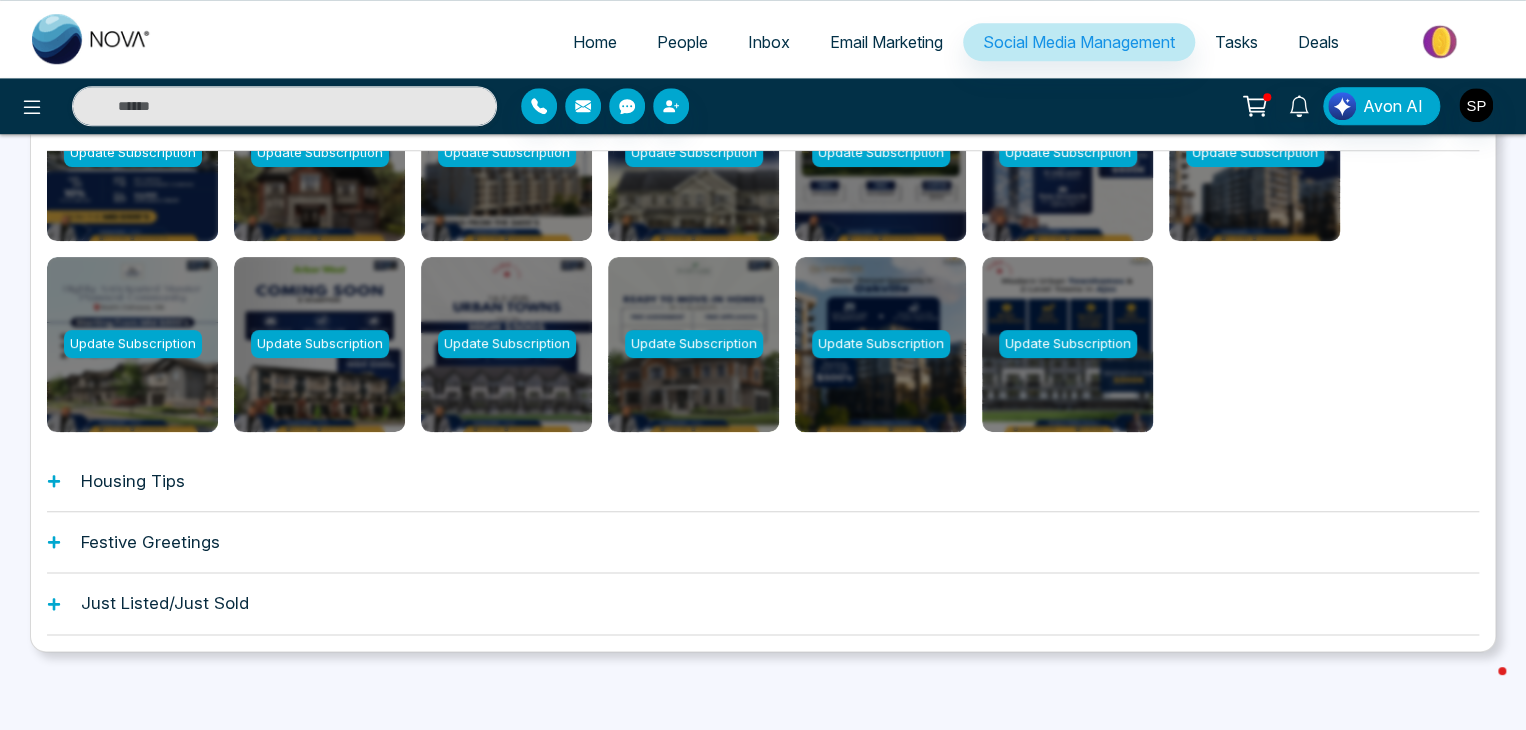 click on "Housing Tips" at bounding box center [763, 481] 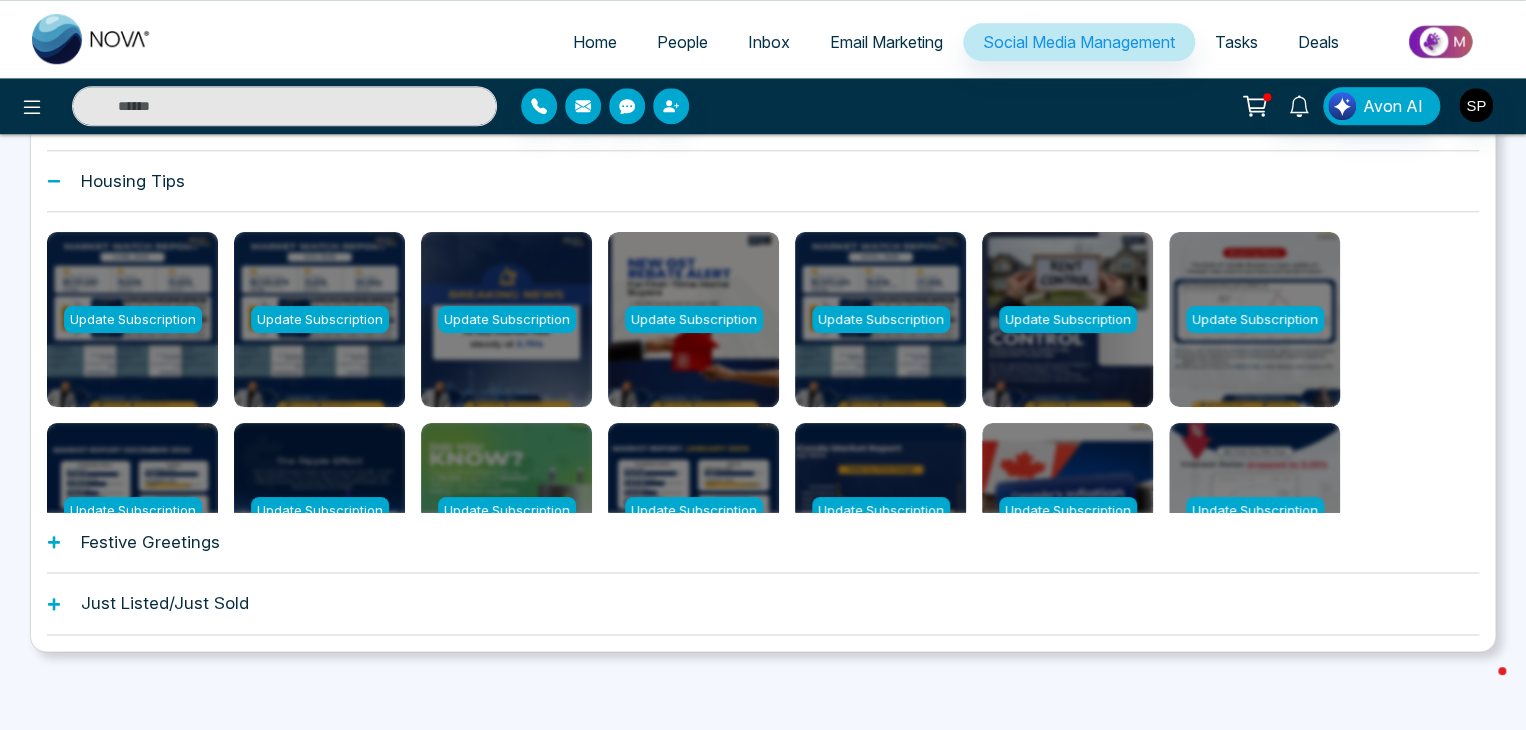scroll, scrollTop: 296, scrollLeft: 0, axis: vertical 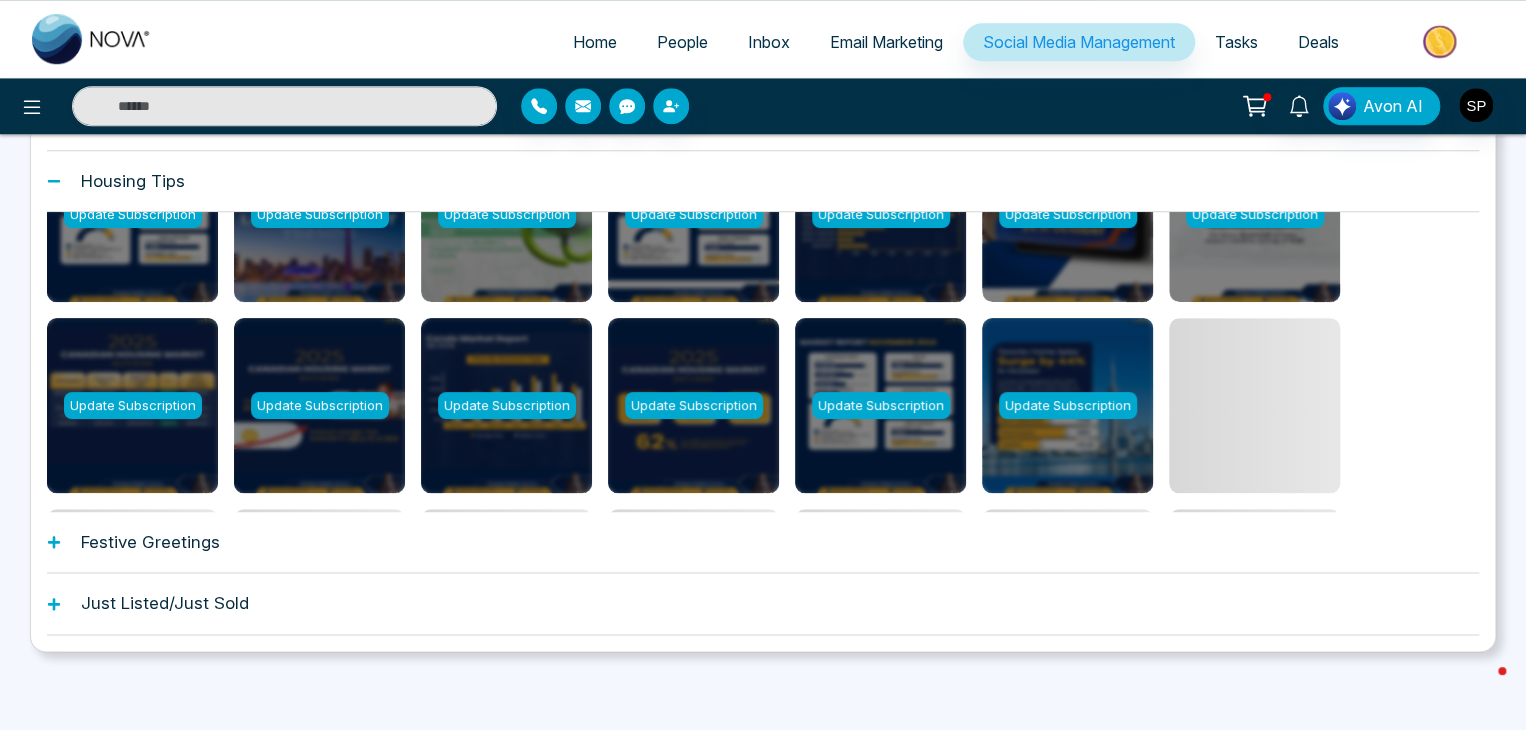 click on "Festive Greetings" at bounding box center (763, 542) 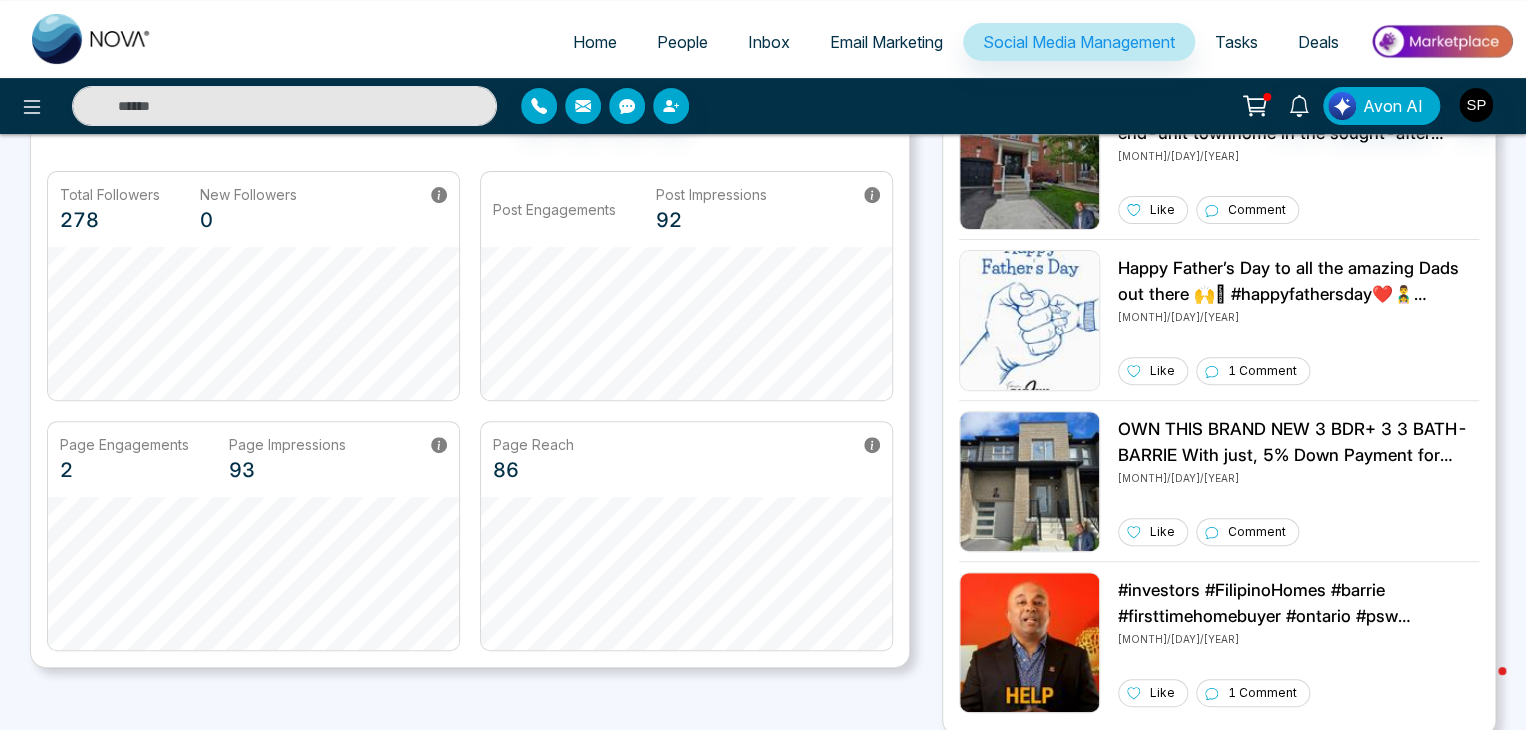scroll, scrollTop: 0, scrollLeft: 0, axis: both 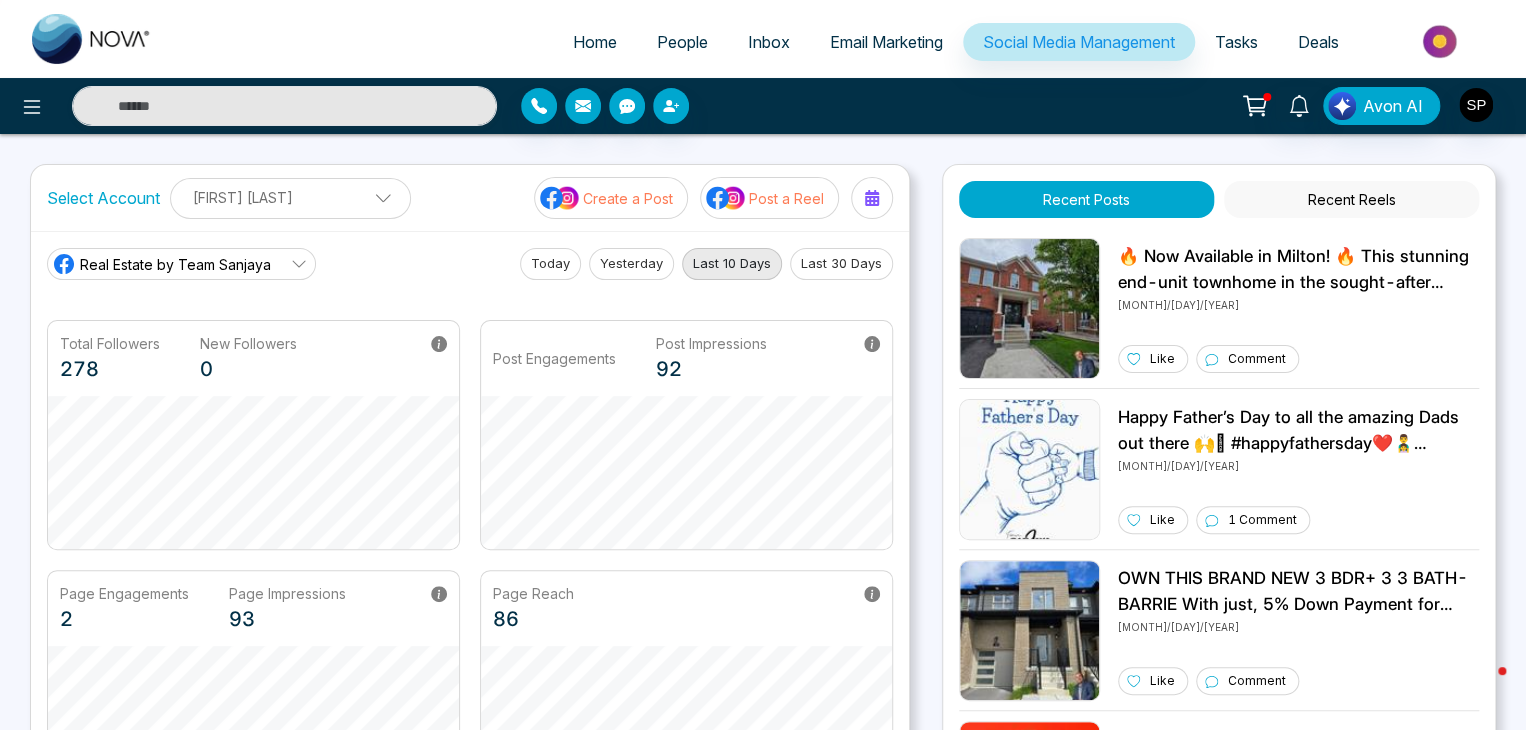 click at bounding box center (726, 198) 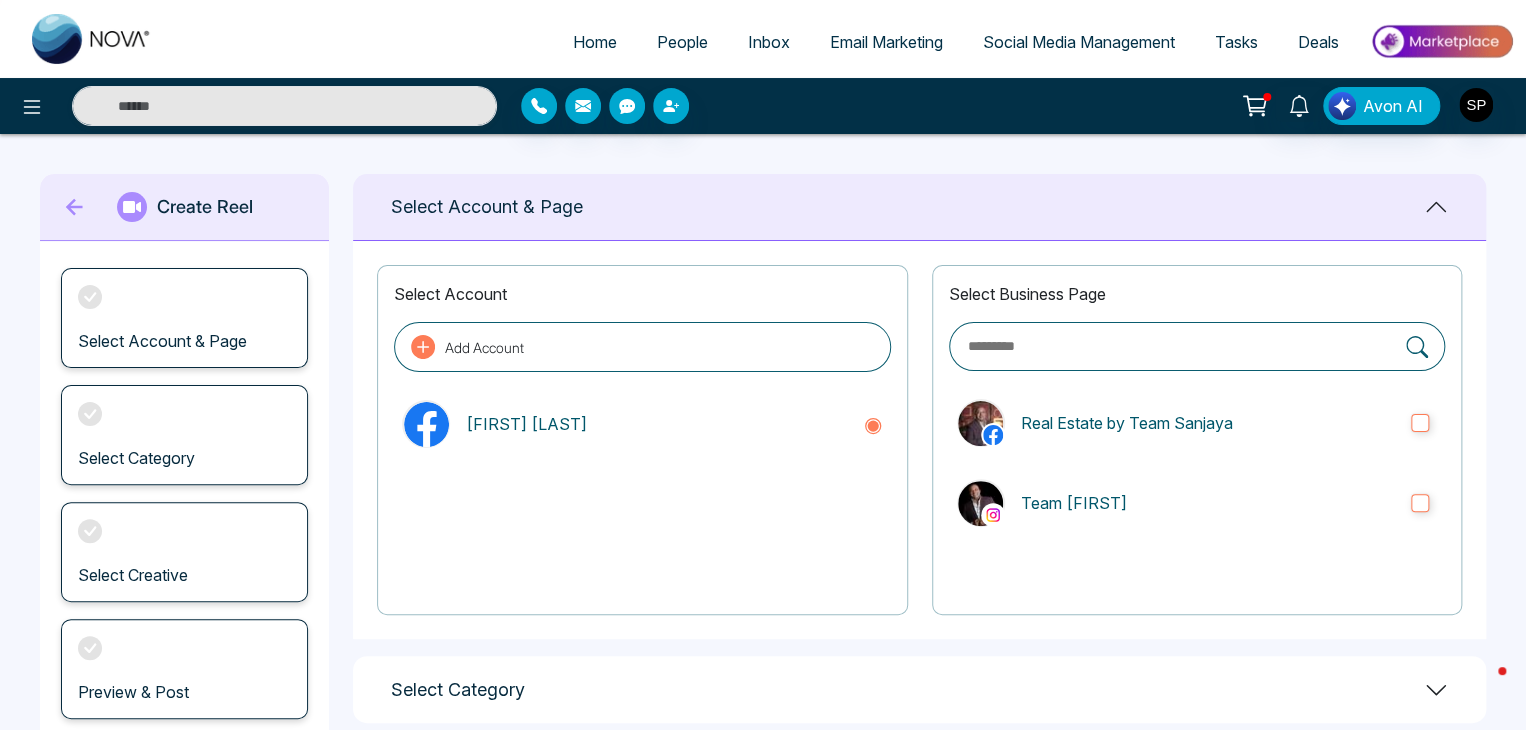 scroll, scrollTop: 280, scrollLeft: 0, axis: vertical 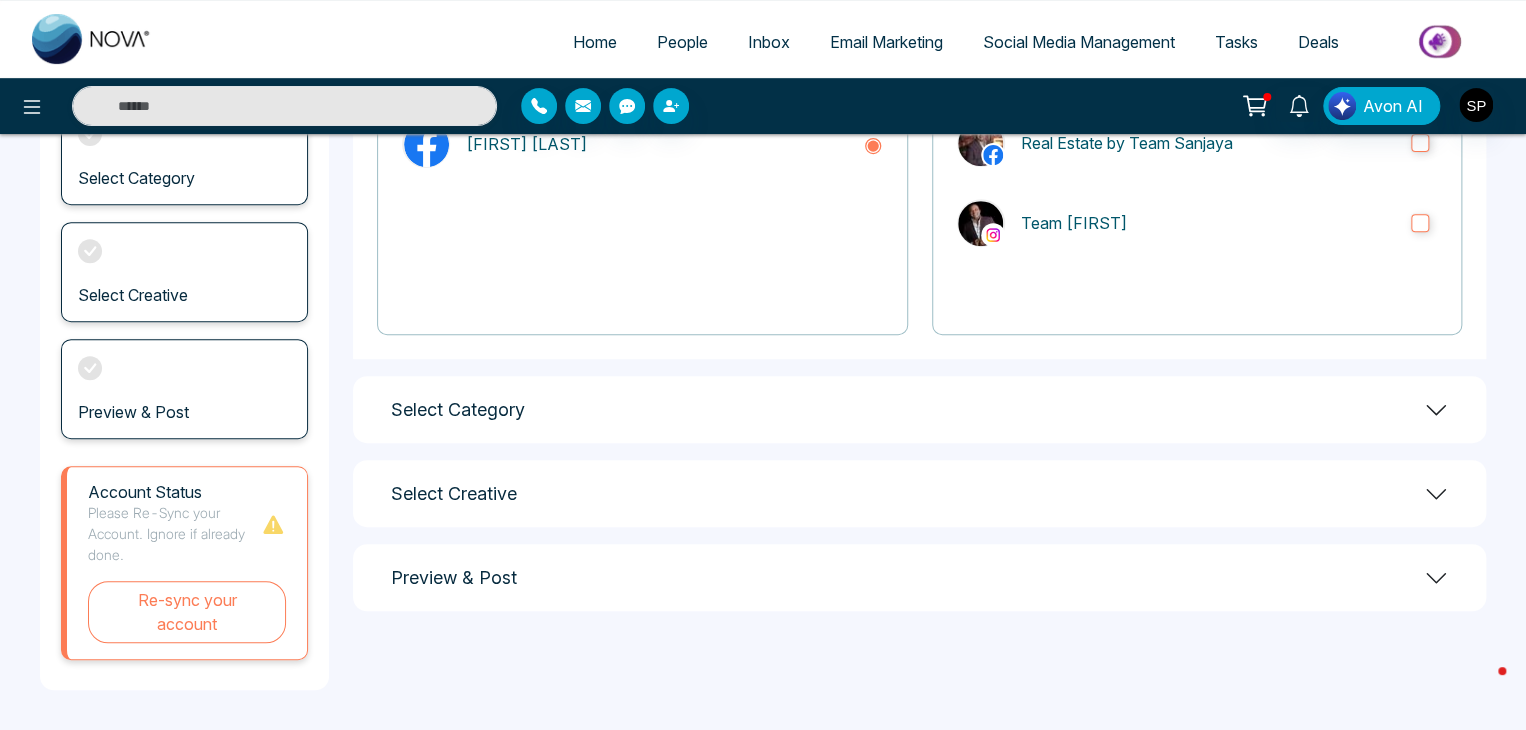 click on "**********" at bounding box center [919, 292] 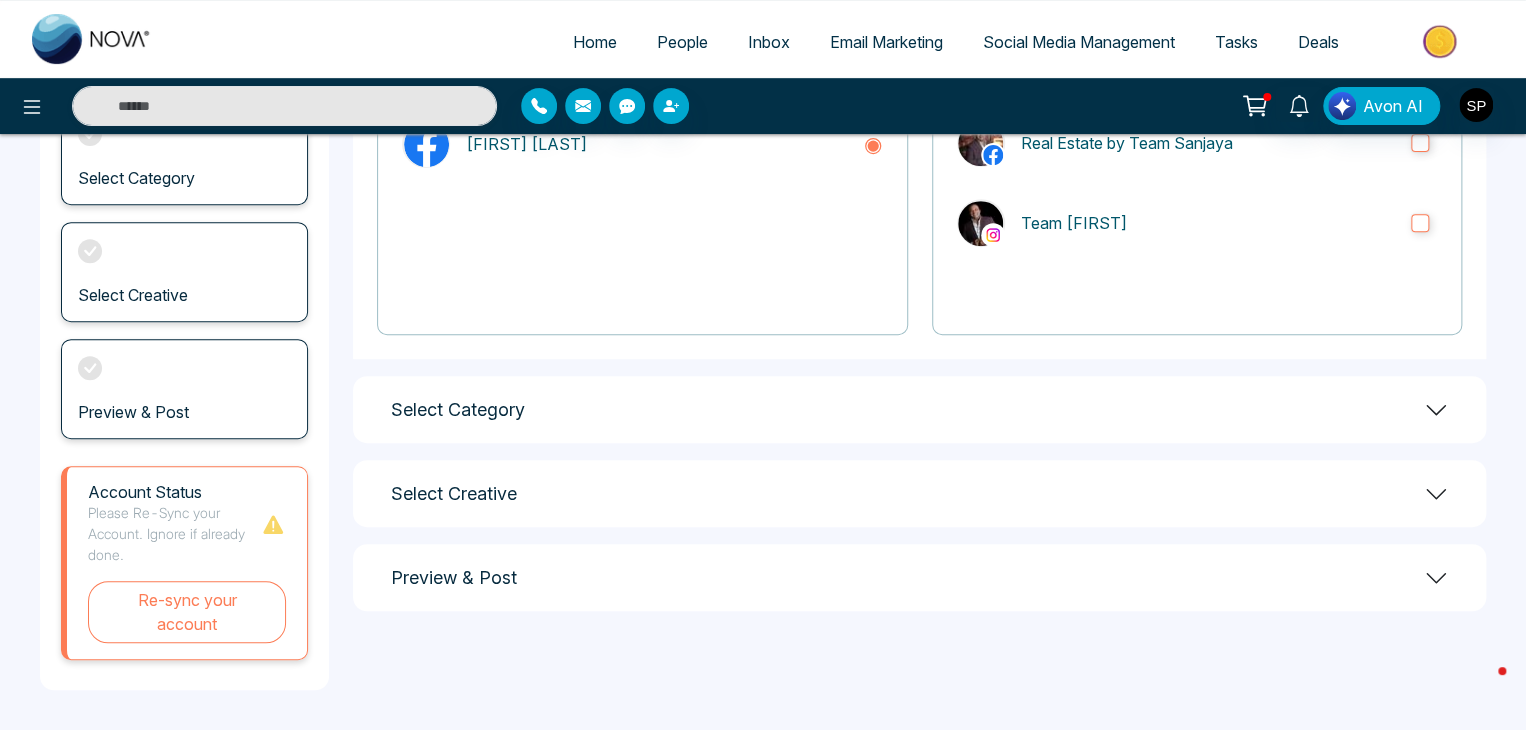 click on "Select Category" at bounding box center [919, 409] 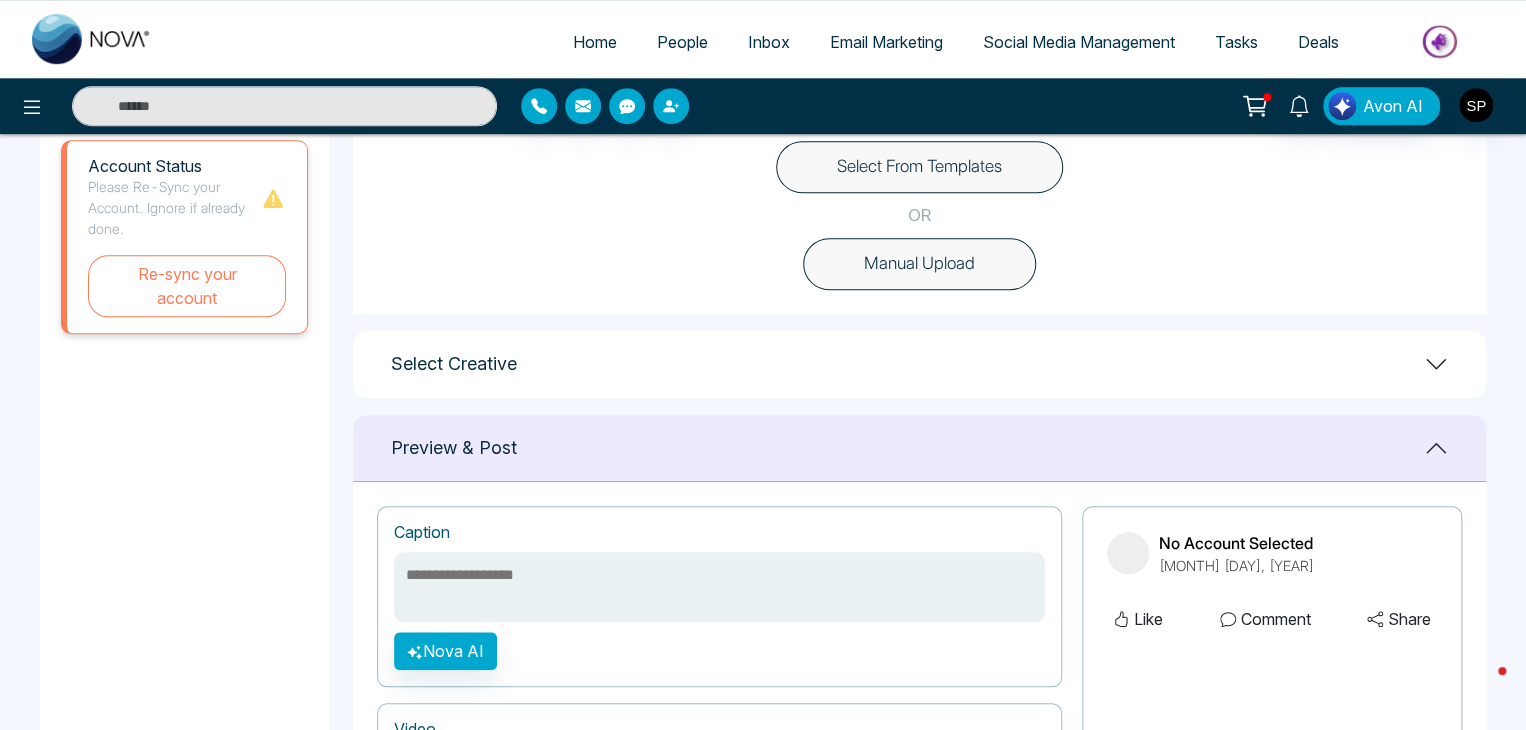 scroll, scrollTop: 610, scrollLeft: 0, axis: vertical 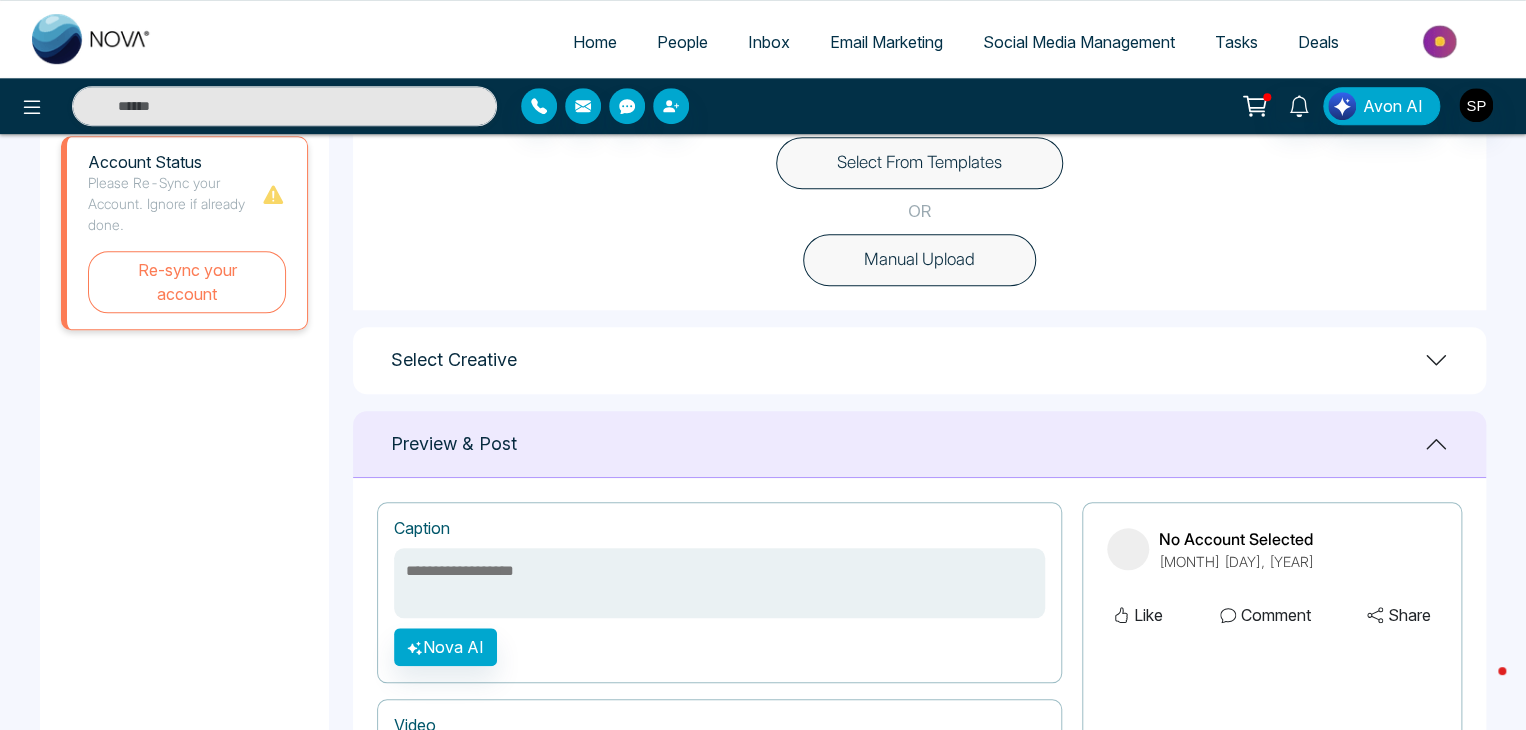 click on "Select Creative" at bounding box center (454, 360) 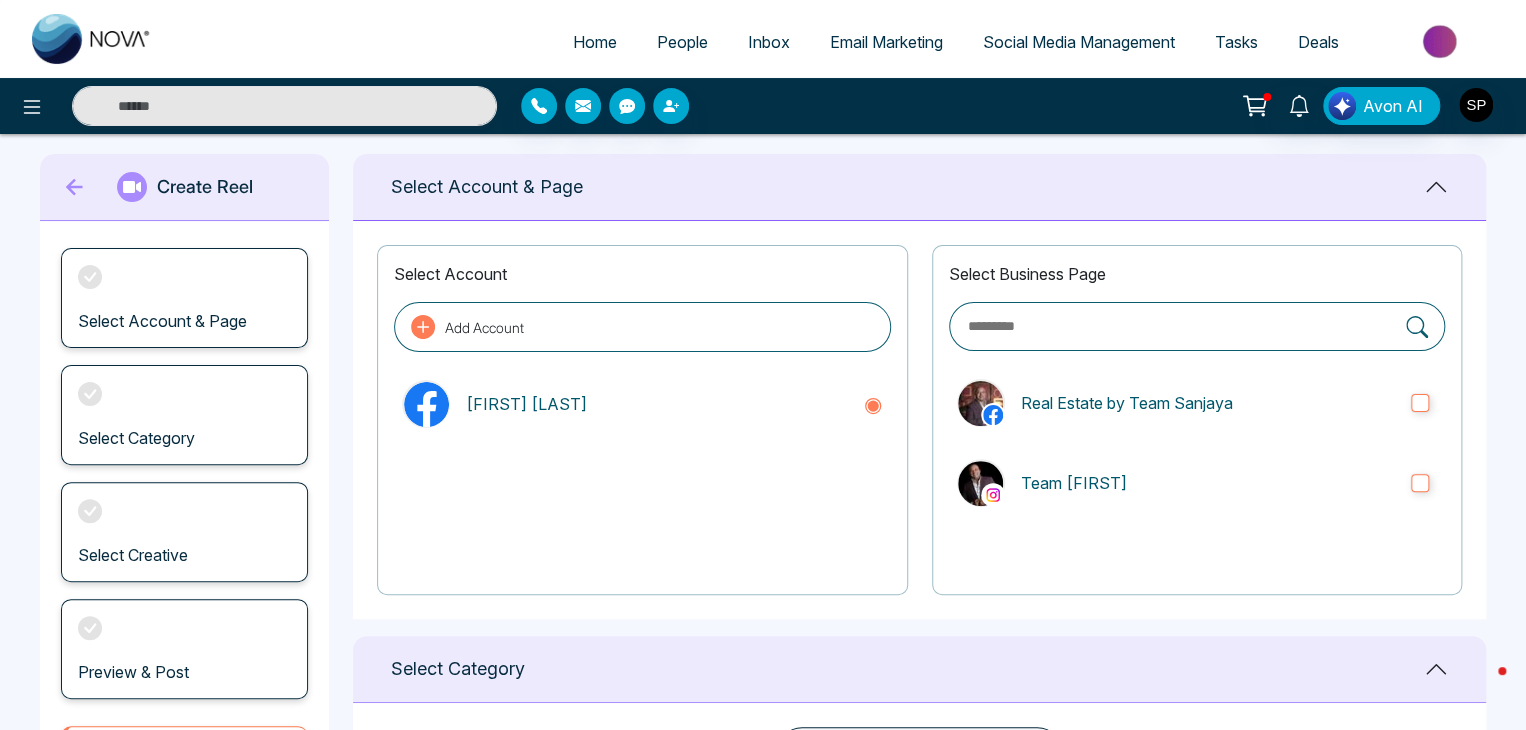 scroll, scrollTop: 0, scrollLeft: 0, axis: both 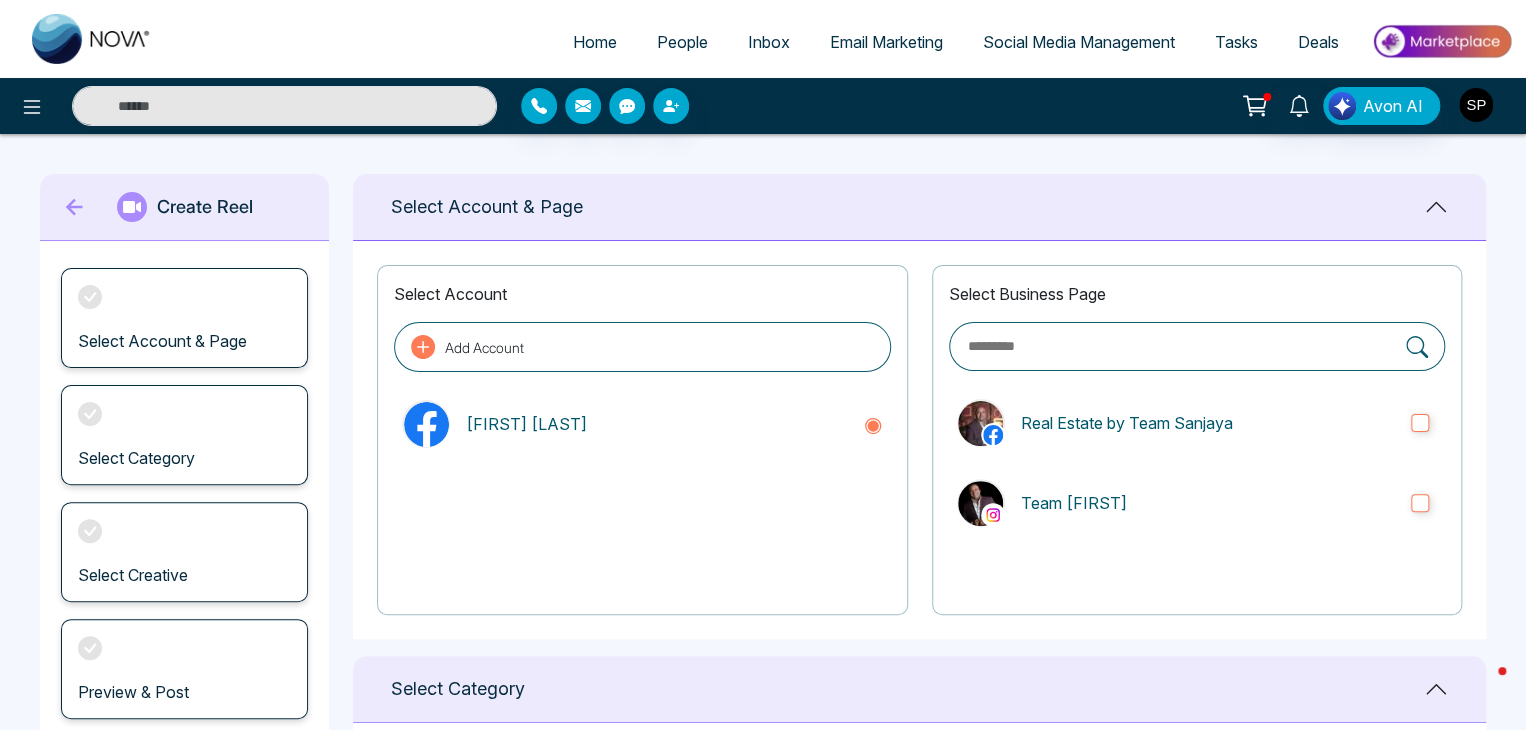 click at bounding box center (1476, 105) 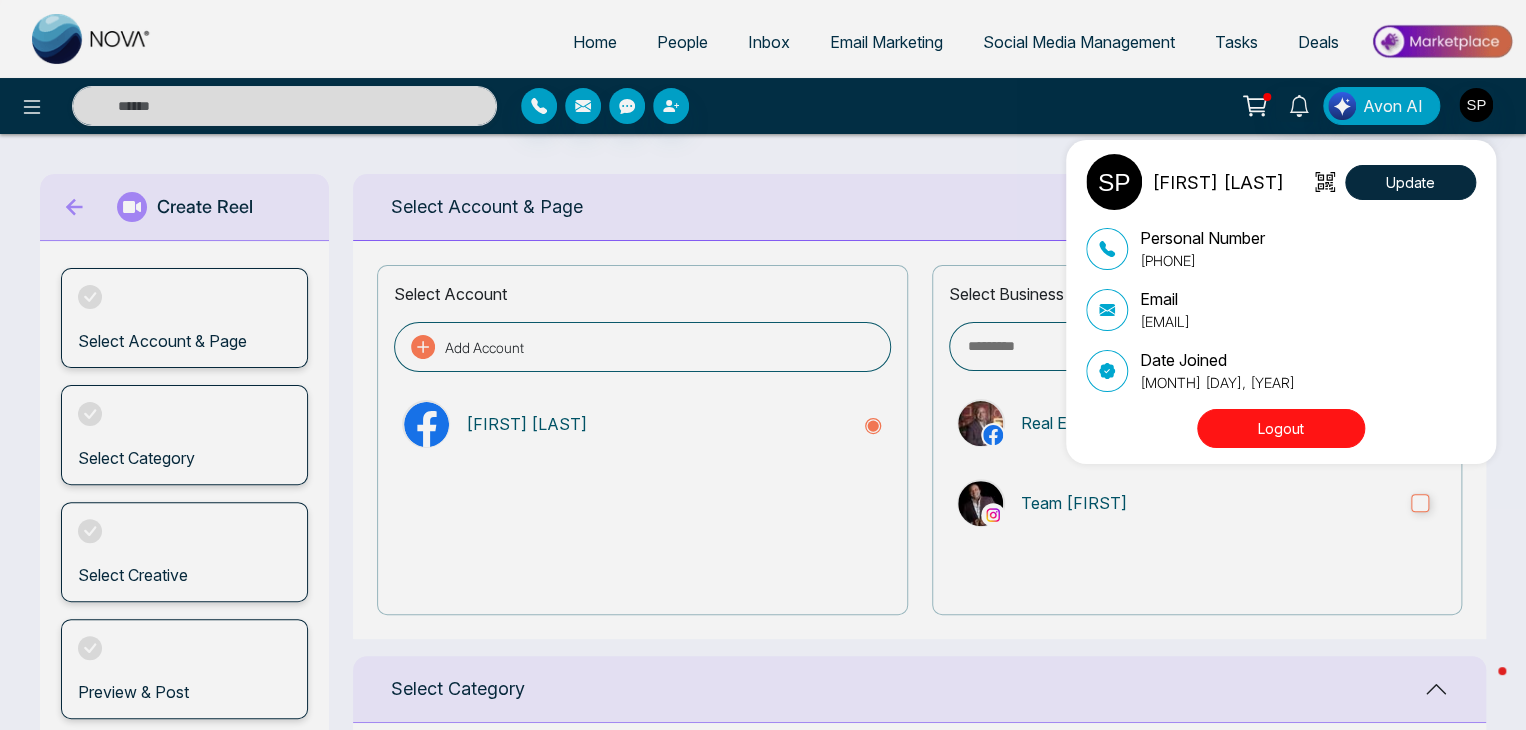 click on "[EMAIL]" at bounding box center (1165, 321) 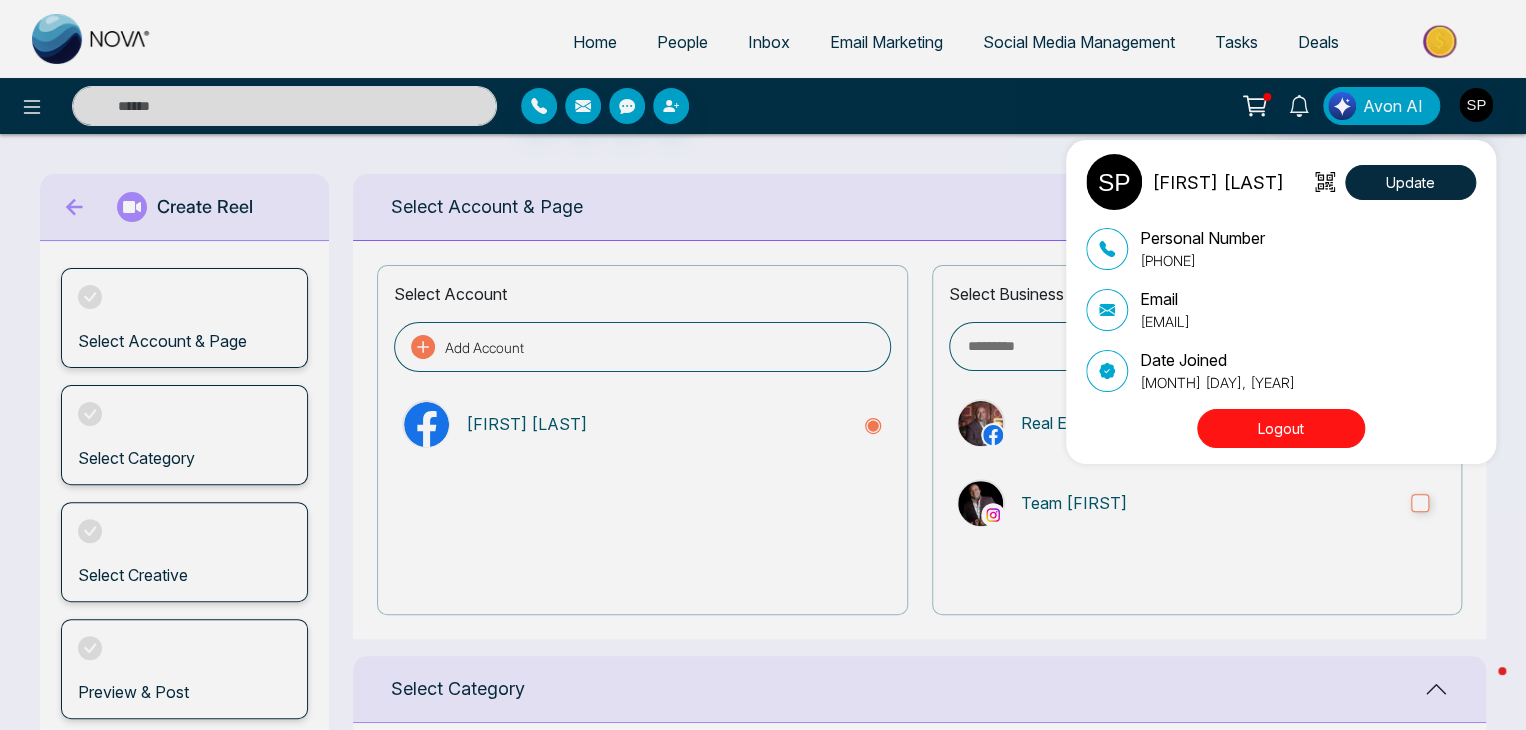 click on "[EMAIL]" at bounding box center (1165, 321) 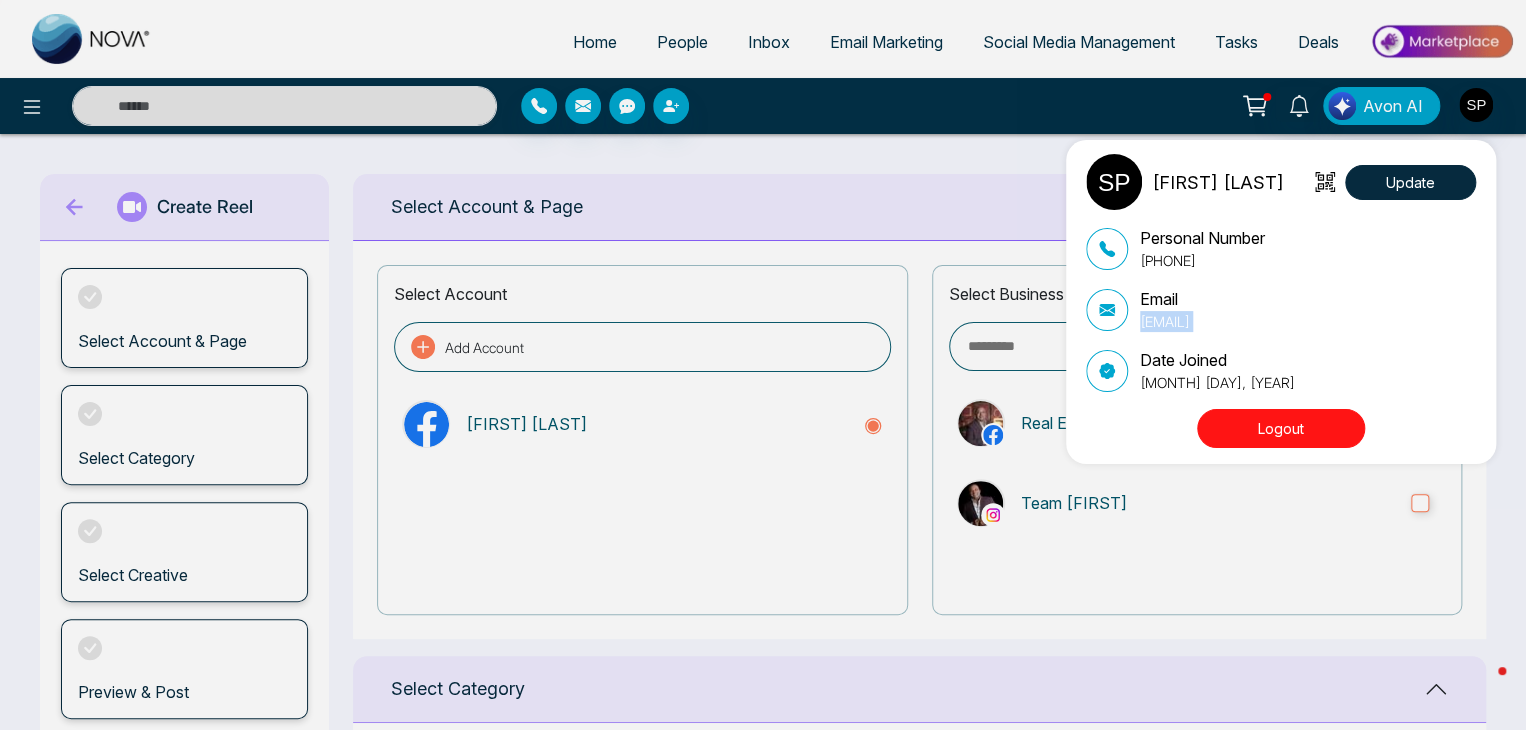 click on "[EMAIL]" at bounding box center [1165, 321] 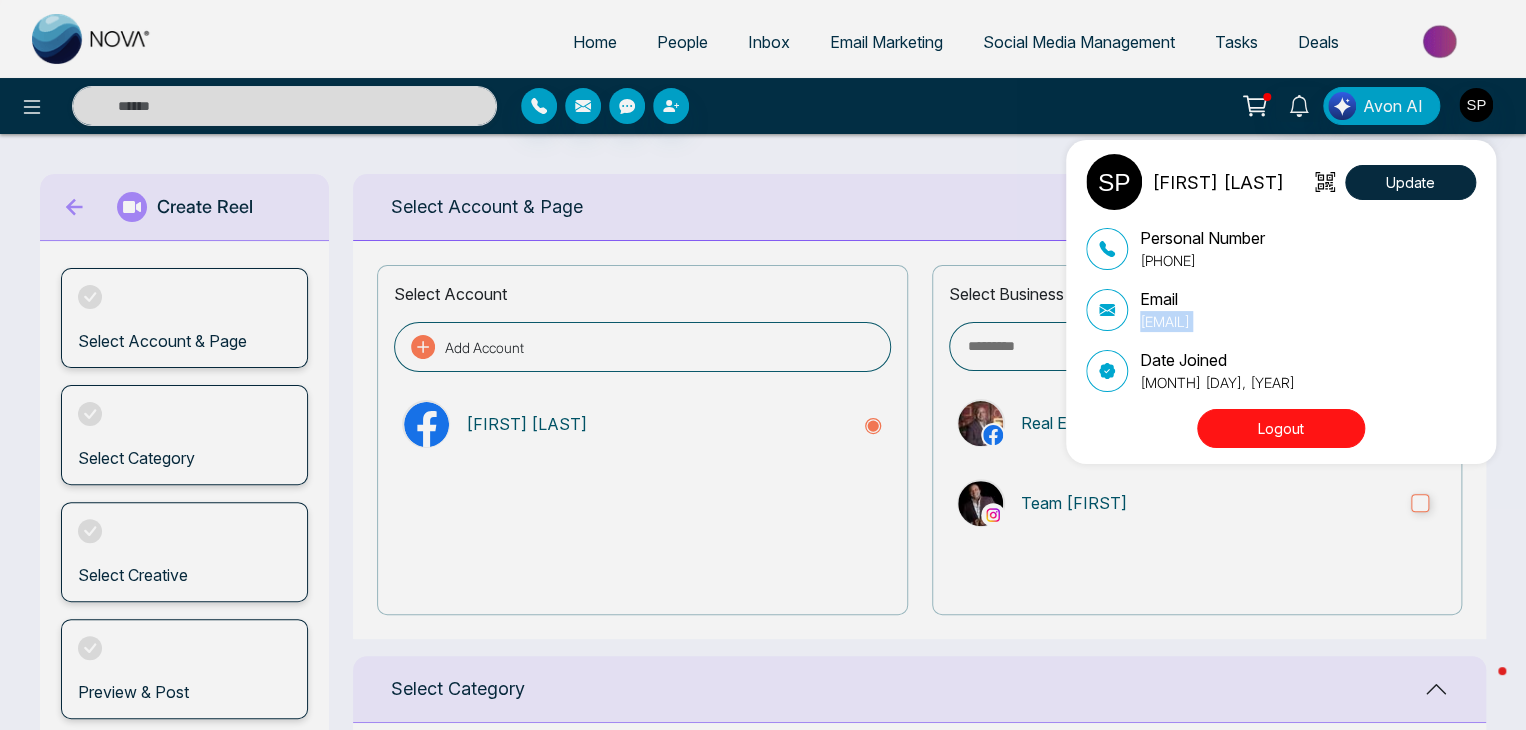 copy on "[EMAIL]" 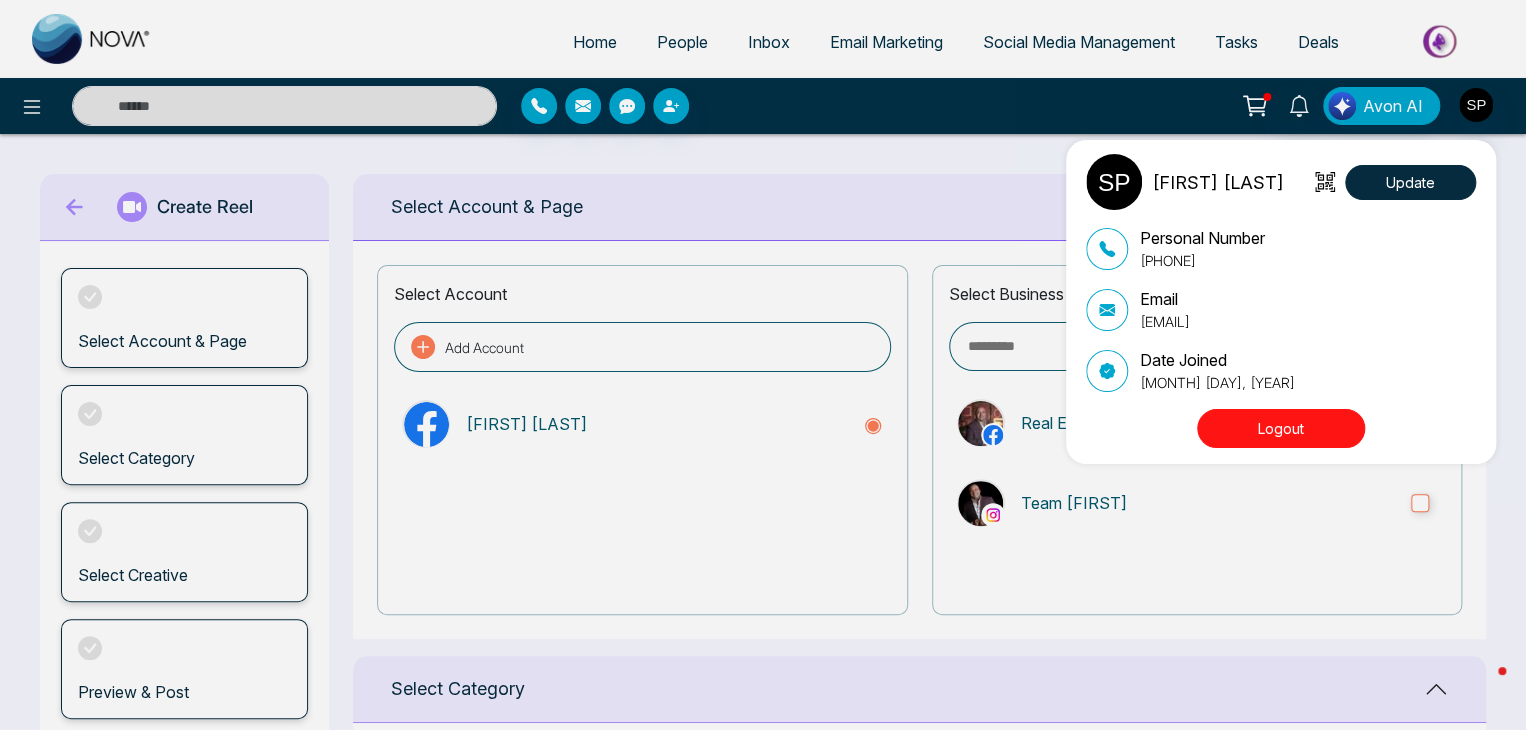 click on "[FIRST] [LAST] Update Personal Number [PHONE] Email [EMAIL] Date Joined [MONTH] [DAY], [YEAR] Logout" at bounding box center (763, 365) 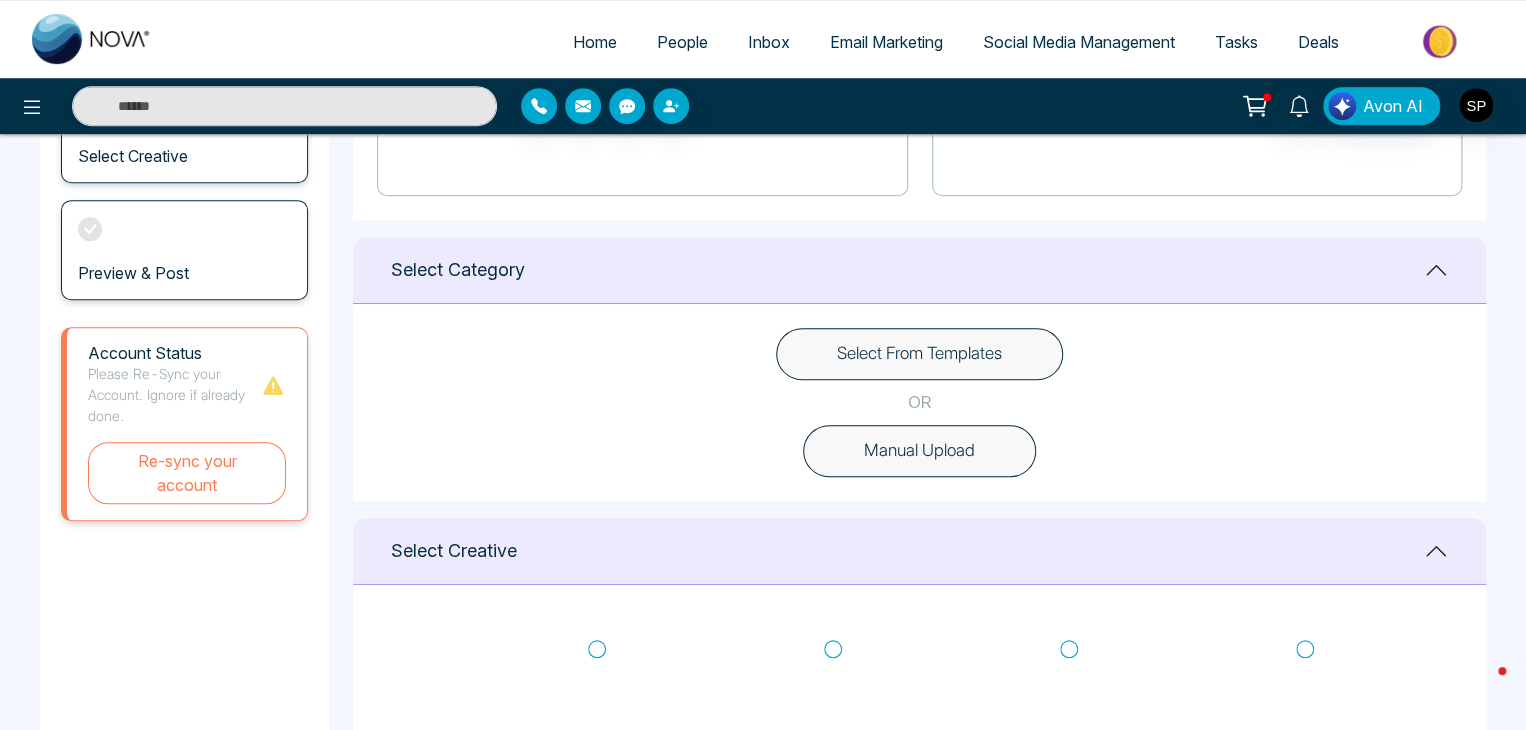 scroll, scrollTop: 0, scrollLeft: 0, axis: both 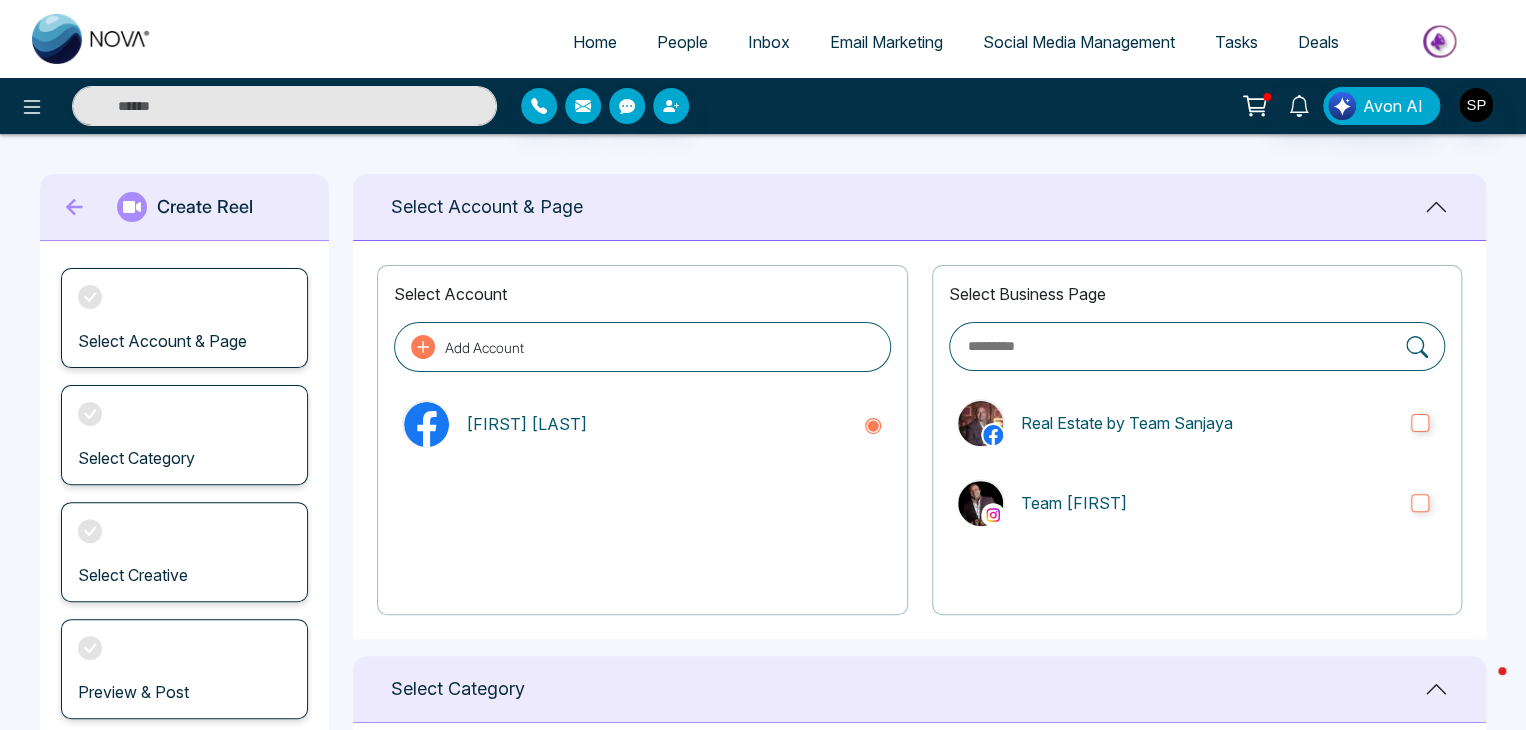 click on "Email Marketing" at bounding box center (886, 42) 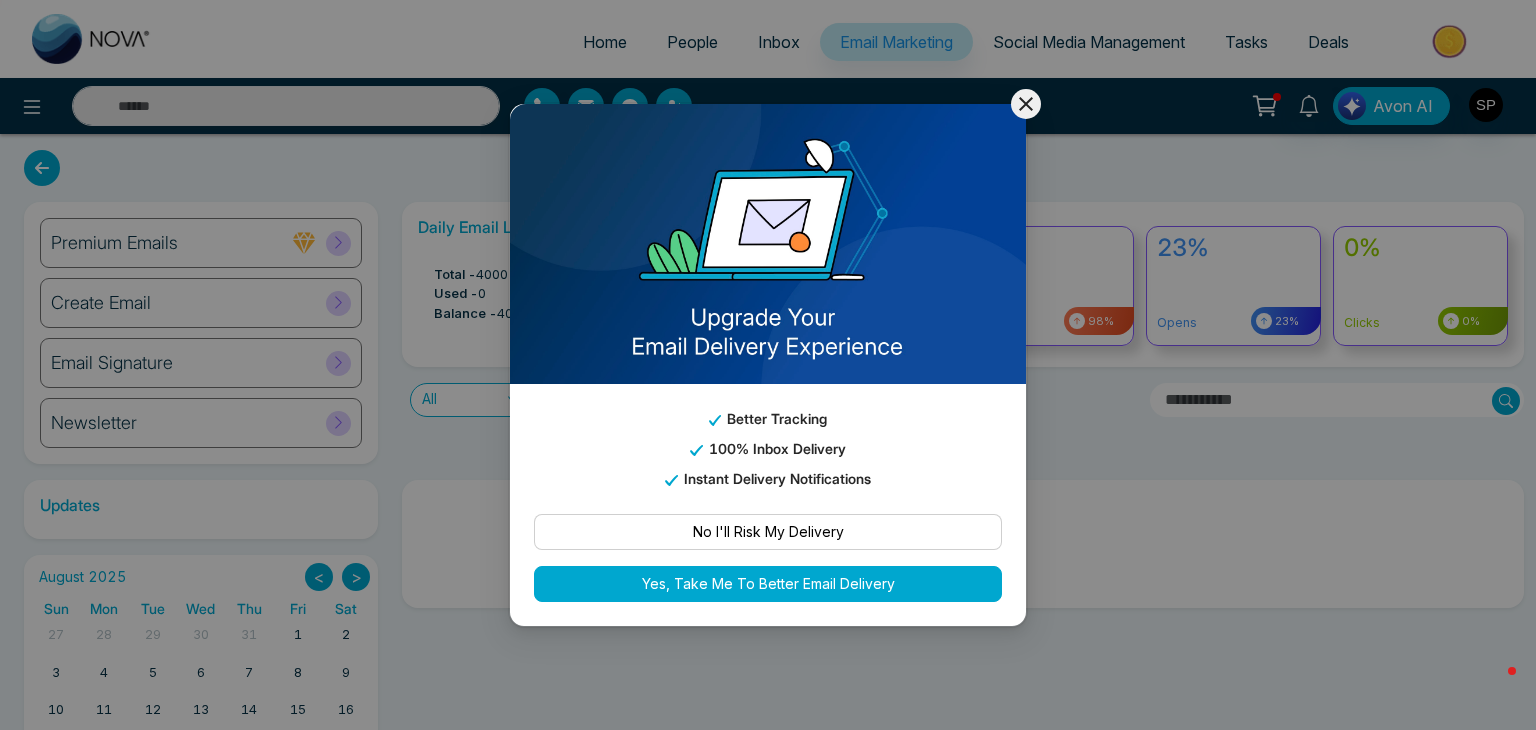 click 